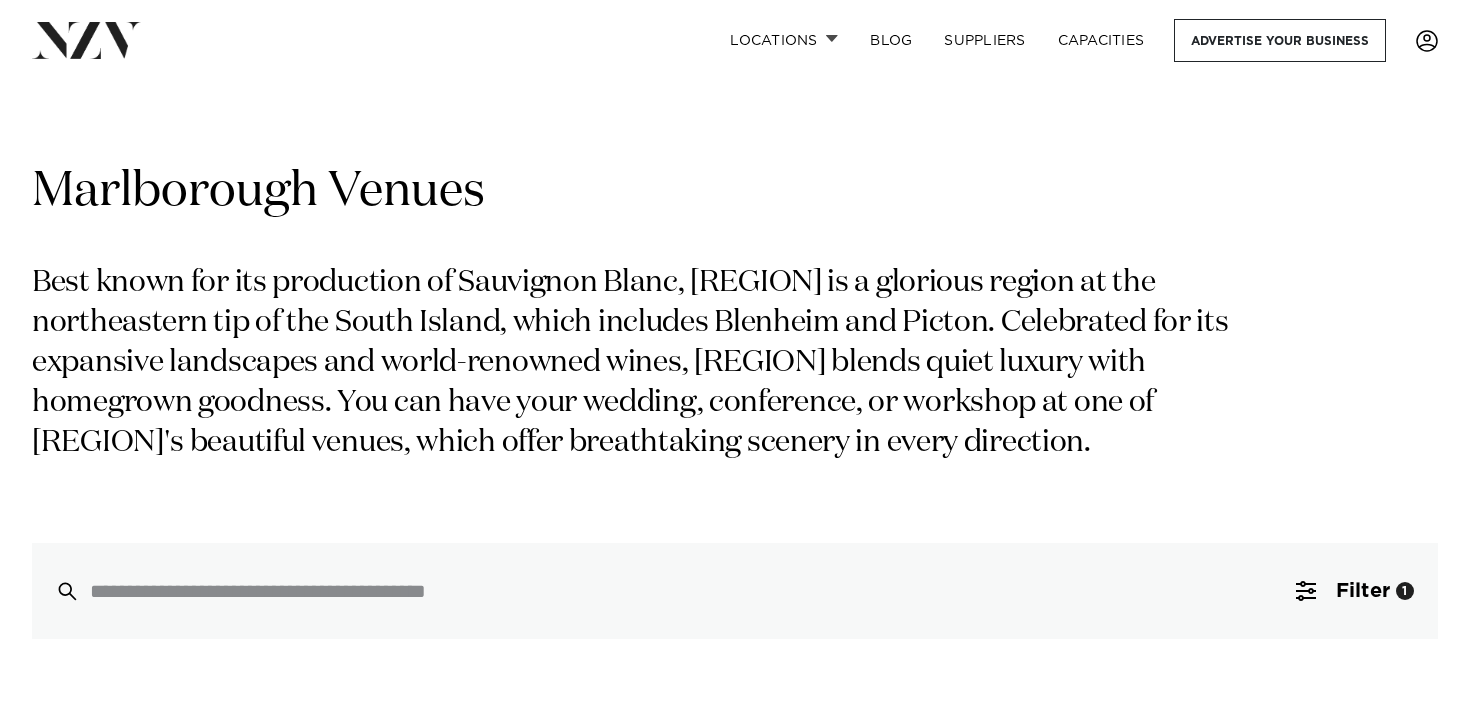 scroll, scrollTop: 0, scrollLeft: 0, axis: both 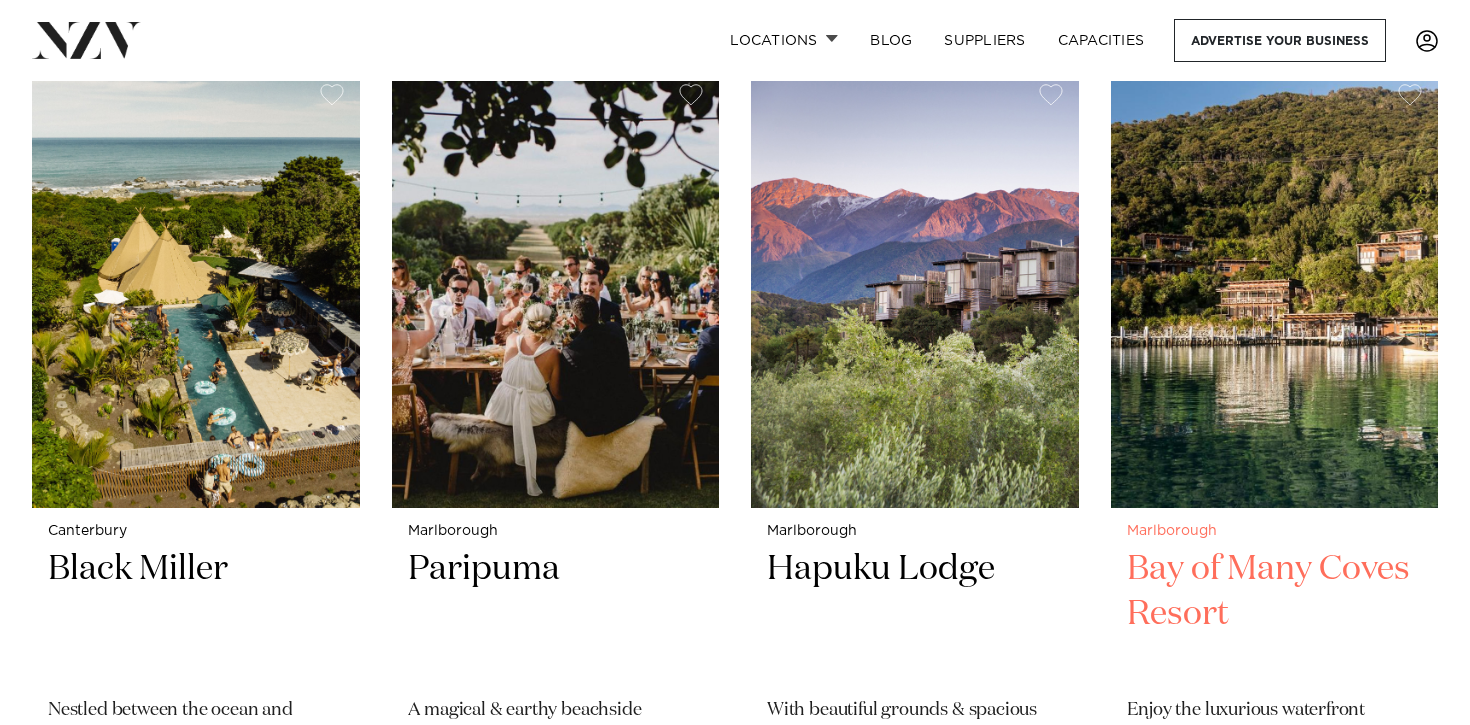 click at bounding box center (1275, 287) 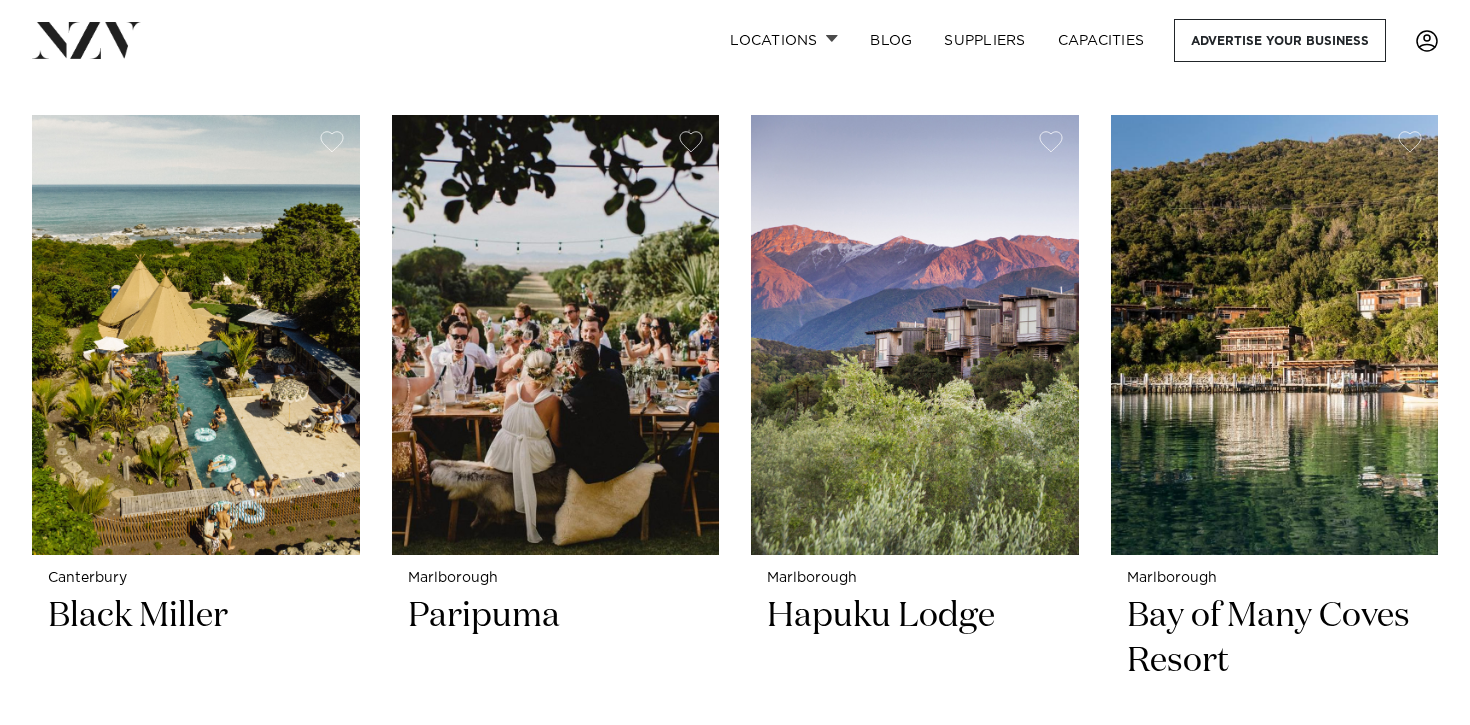 scroll, scrollTop: 703, scrollLeft: 0, axis: vertical 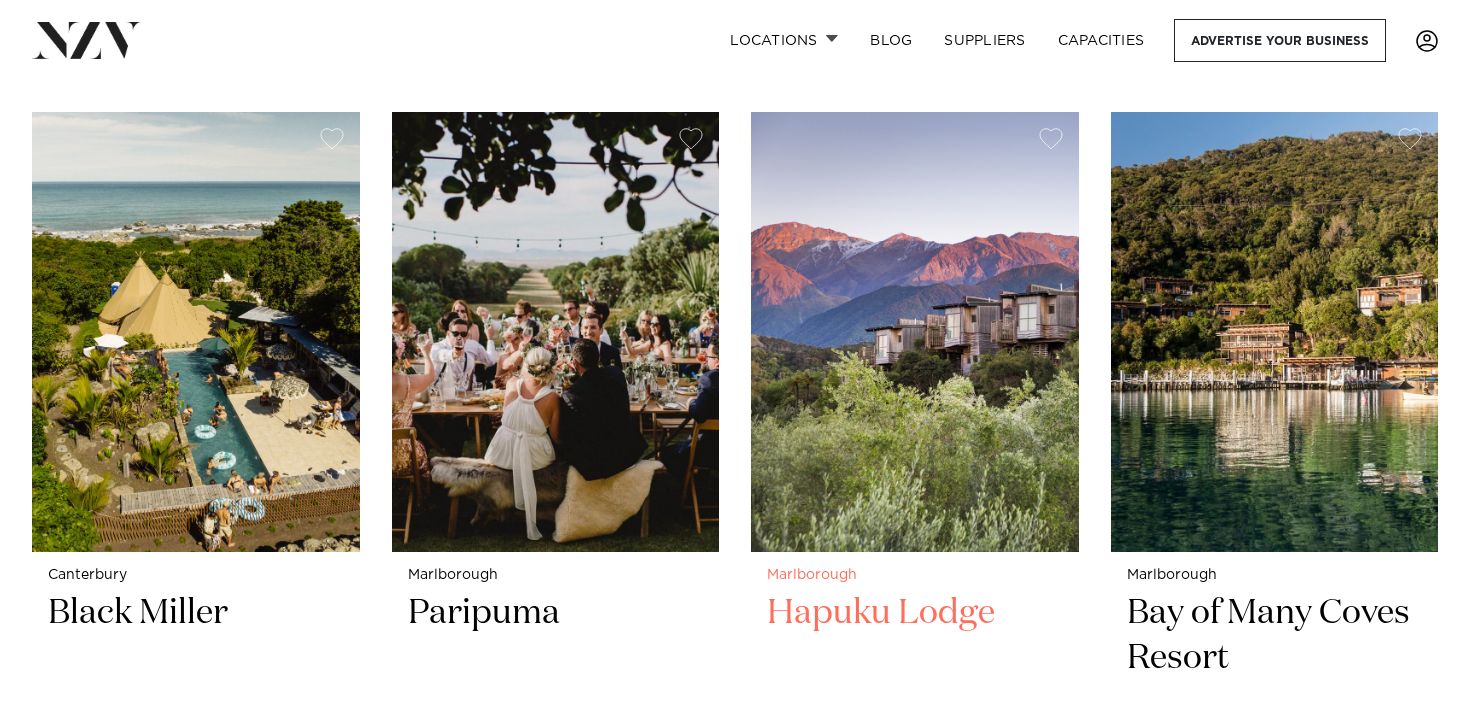 click at bounding box center (915, 331) 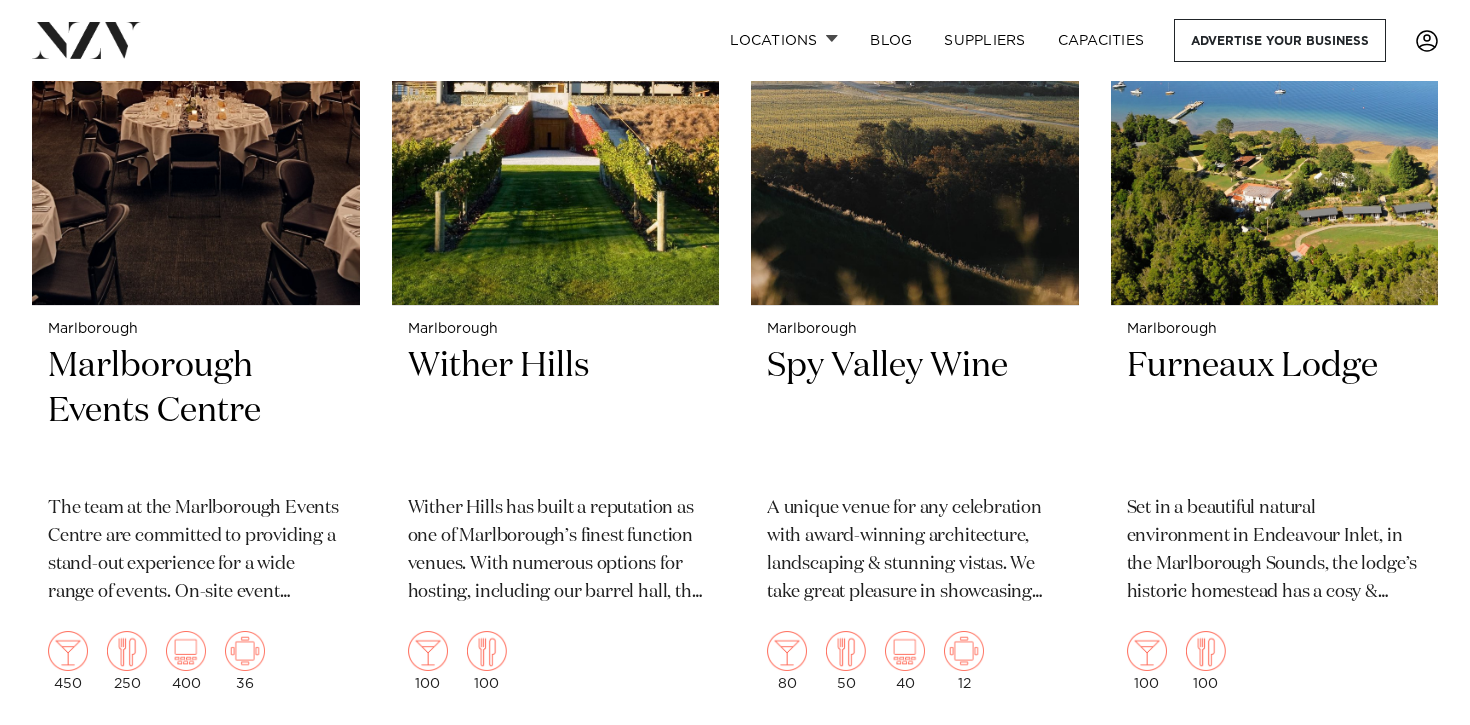 scroll, scrollTop: 1749, scrollLeft: 0, axis: vertical 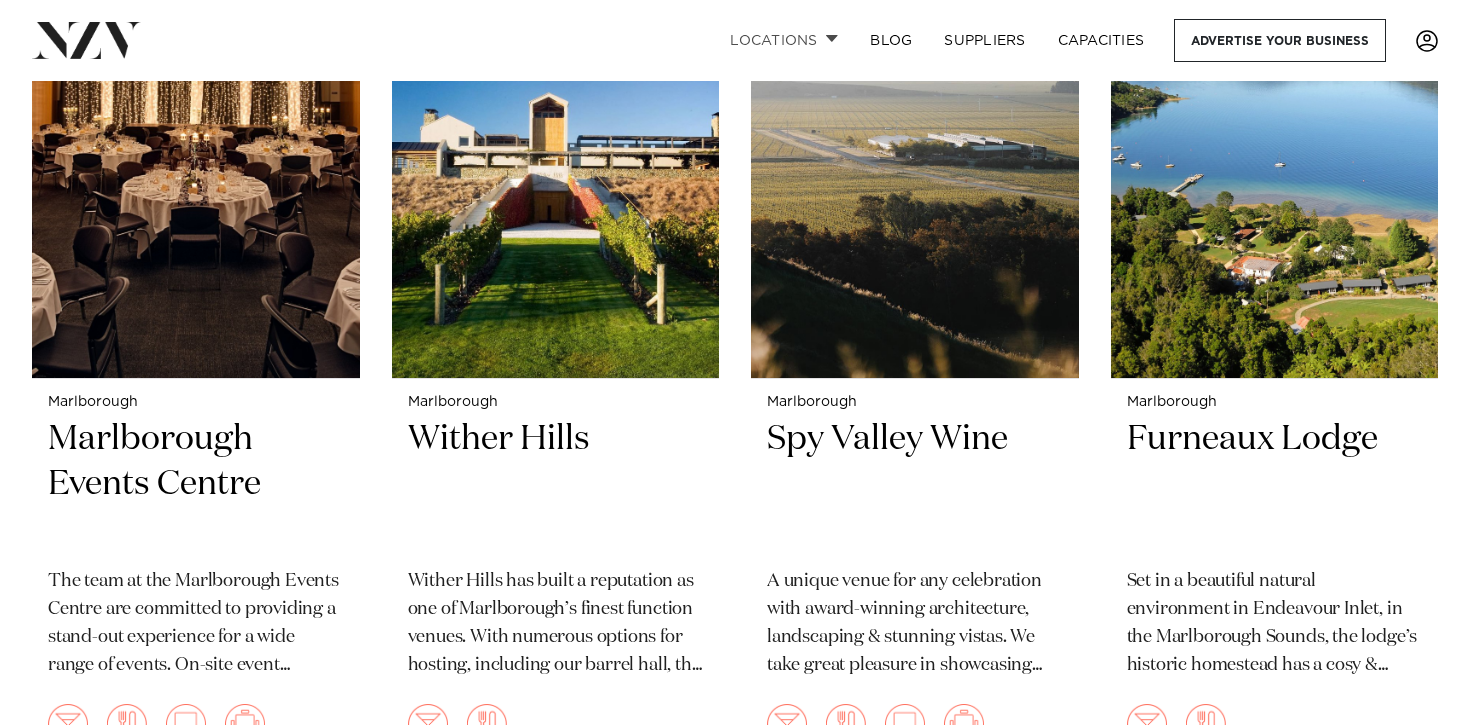 click on "Locations" at bounding box center (784, 40) 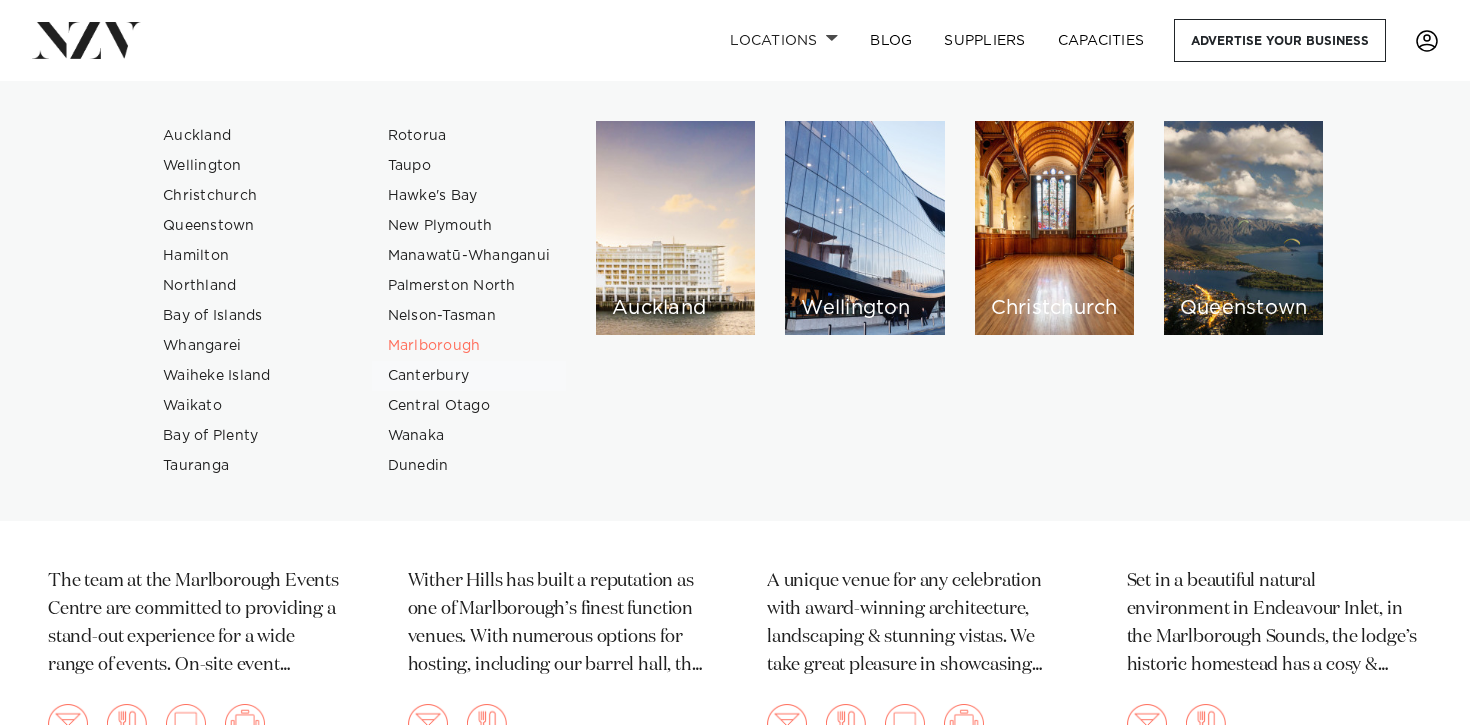 click on "Canterbury" at bounding box center (469, 376) 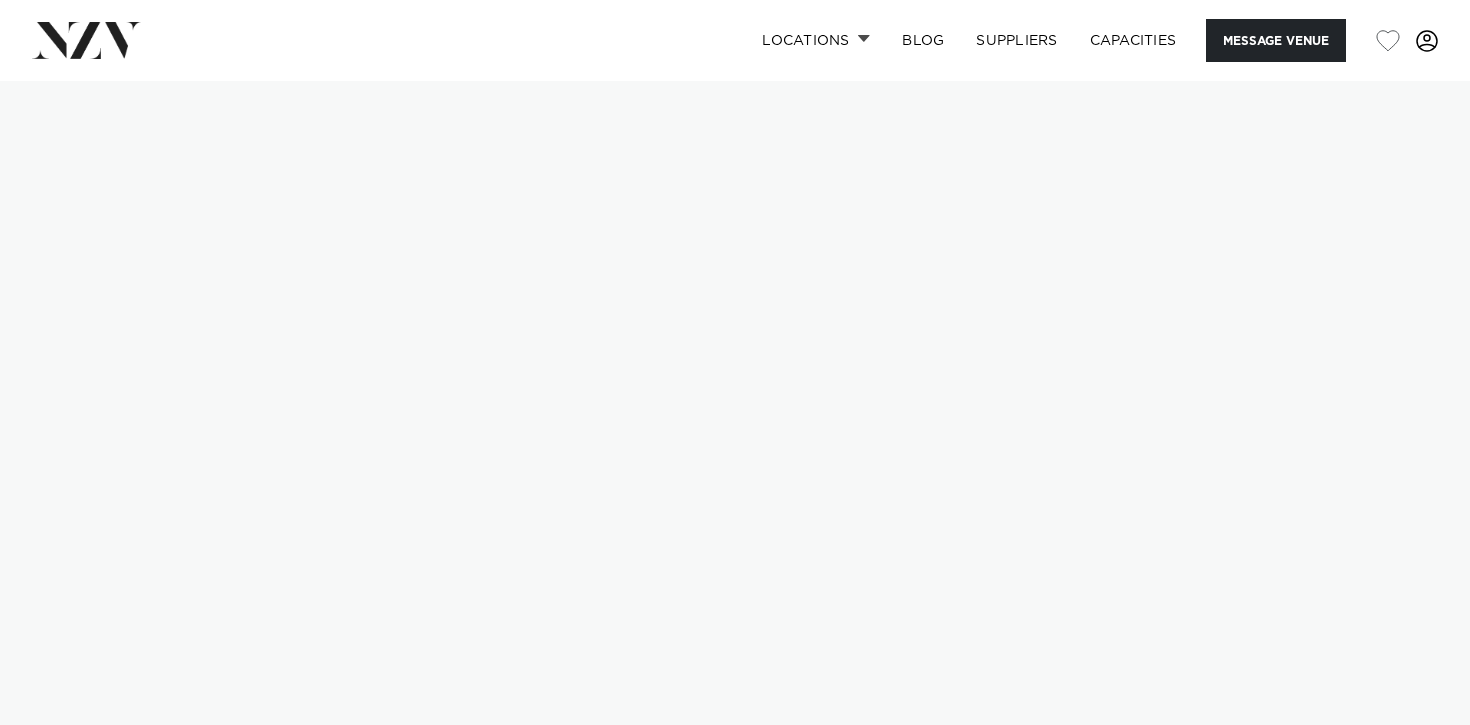scroll, scrollTop: 0, scrollLeft: 0, axis: both 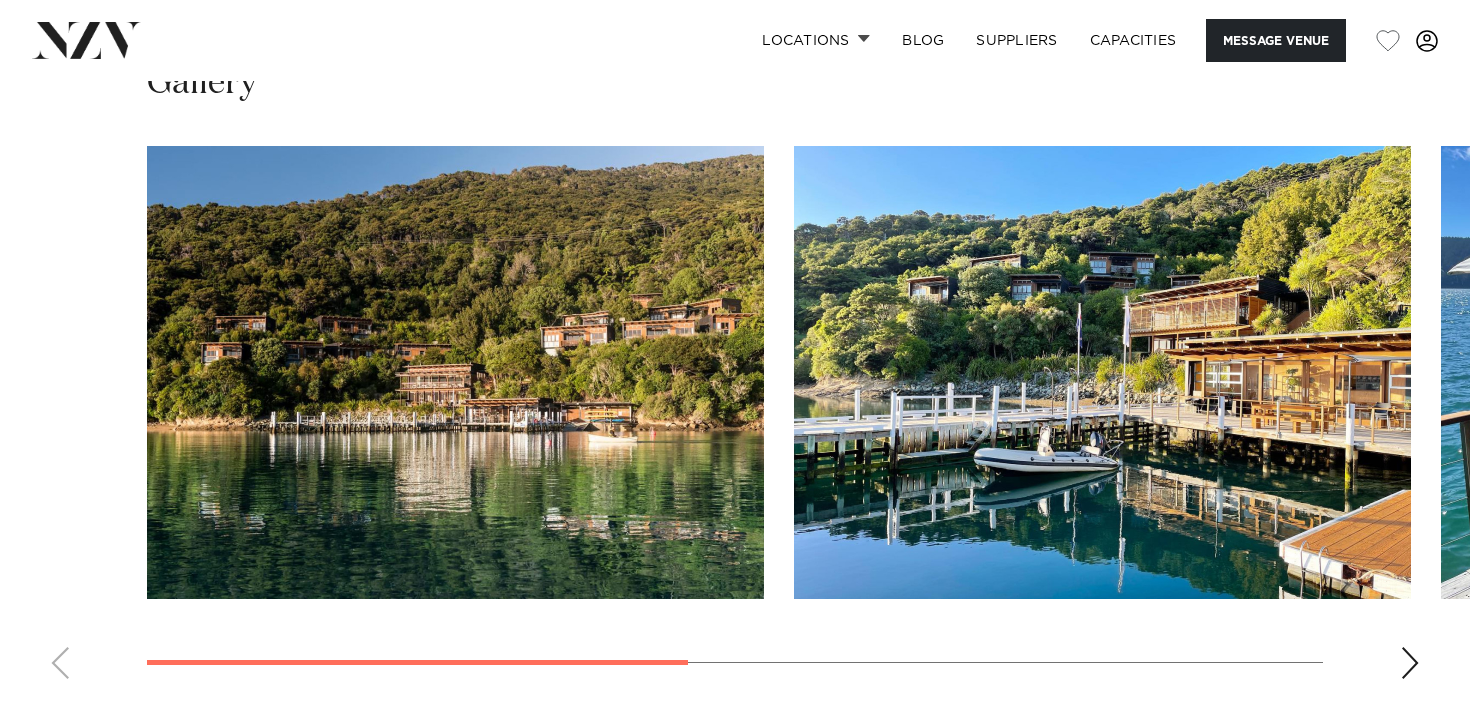 click at bounding box center (1410, 663) 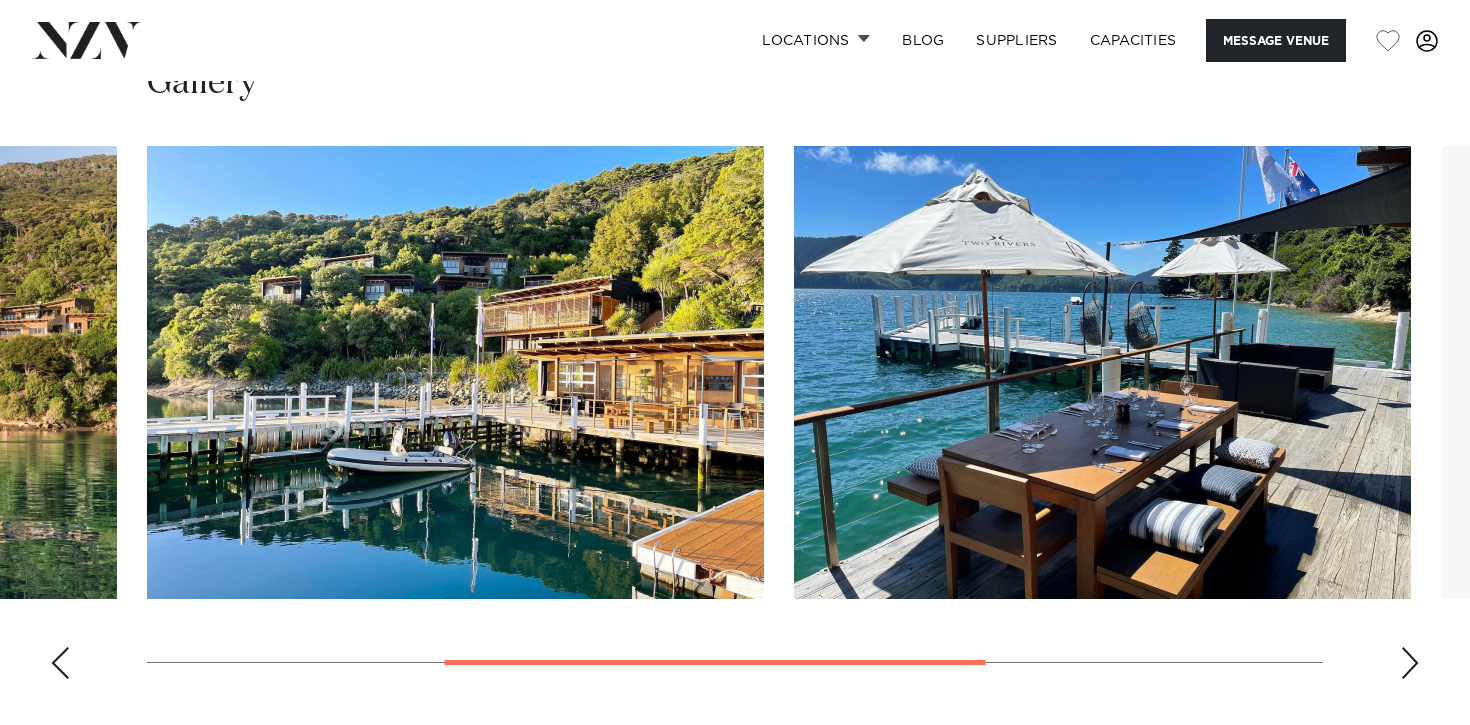 click at bounding box center (1410, 663) 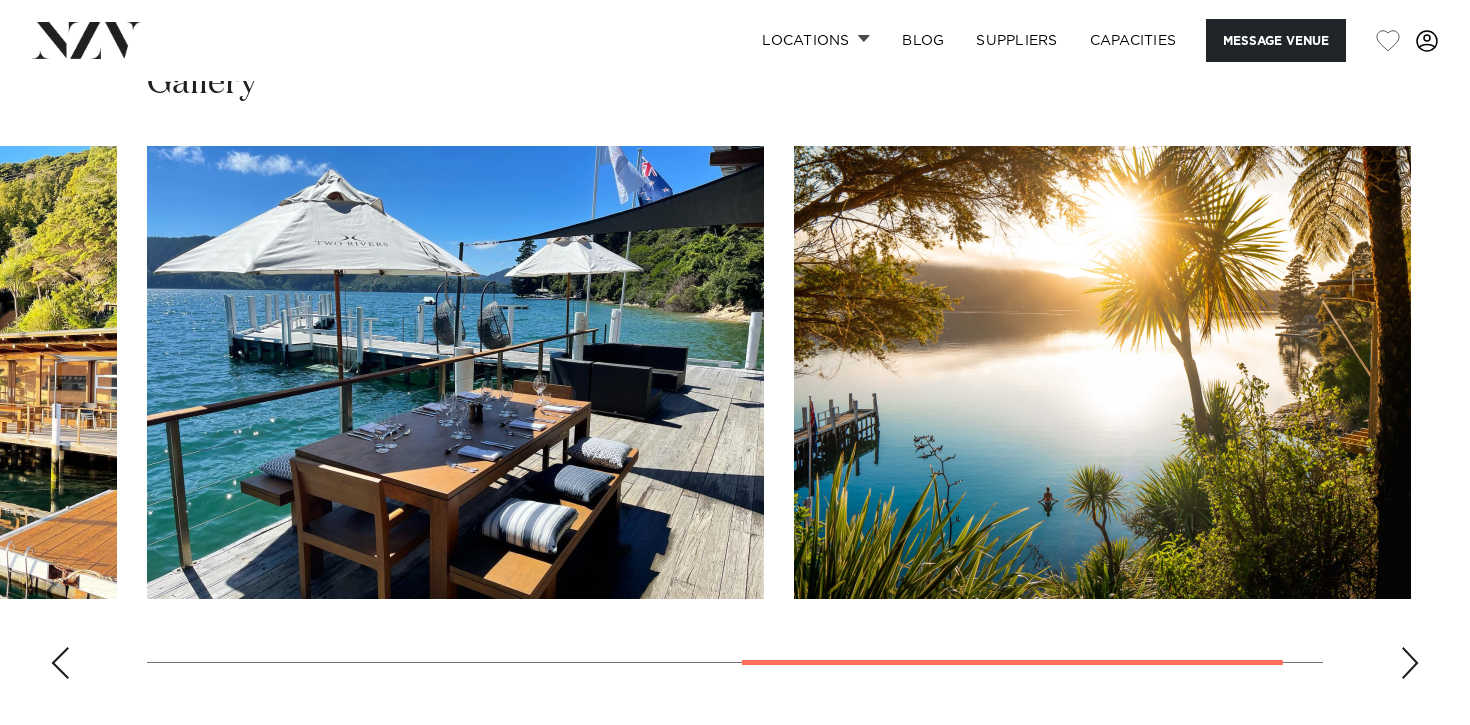 click at bounding box center [1410, 663] 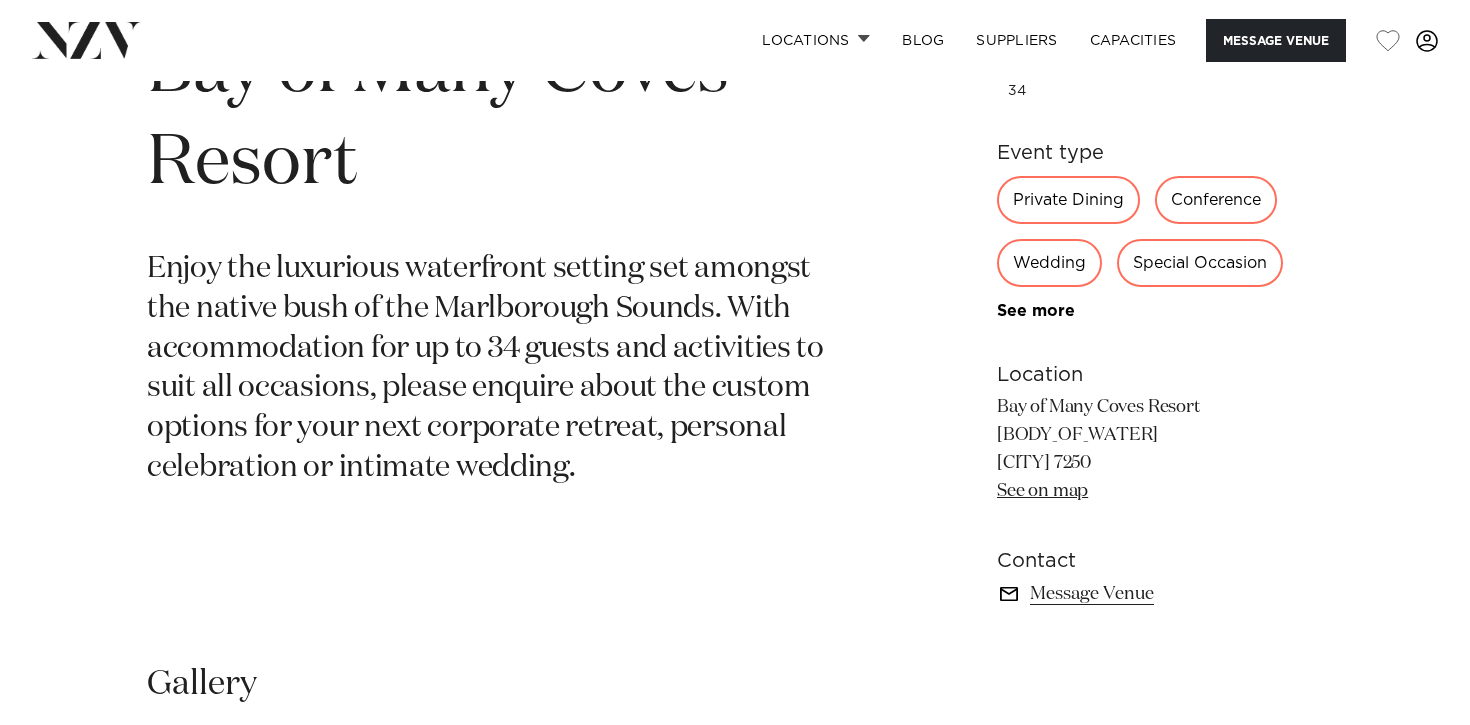 scroll, scrollTop: 759, scrollLeft: 0, axis: vertical 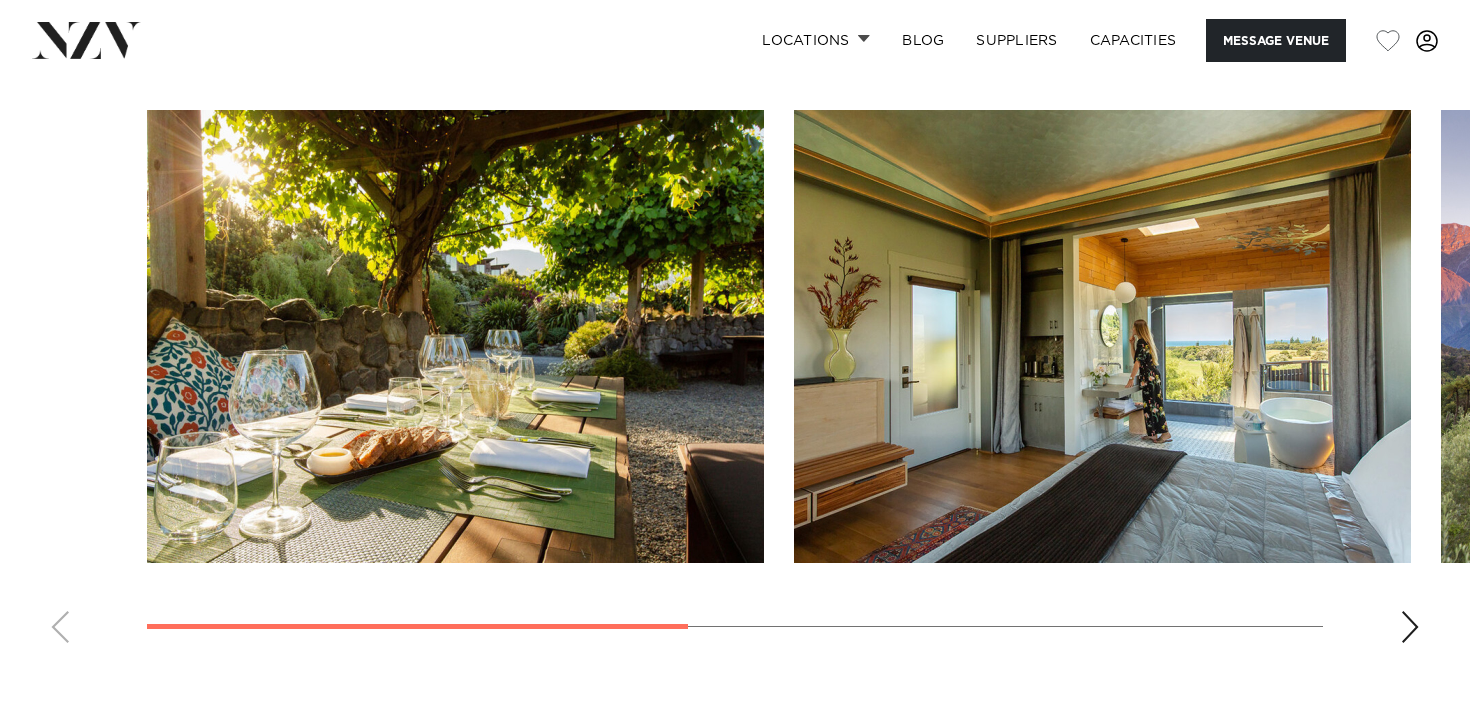 click at bounding box center [1410, 627] 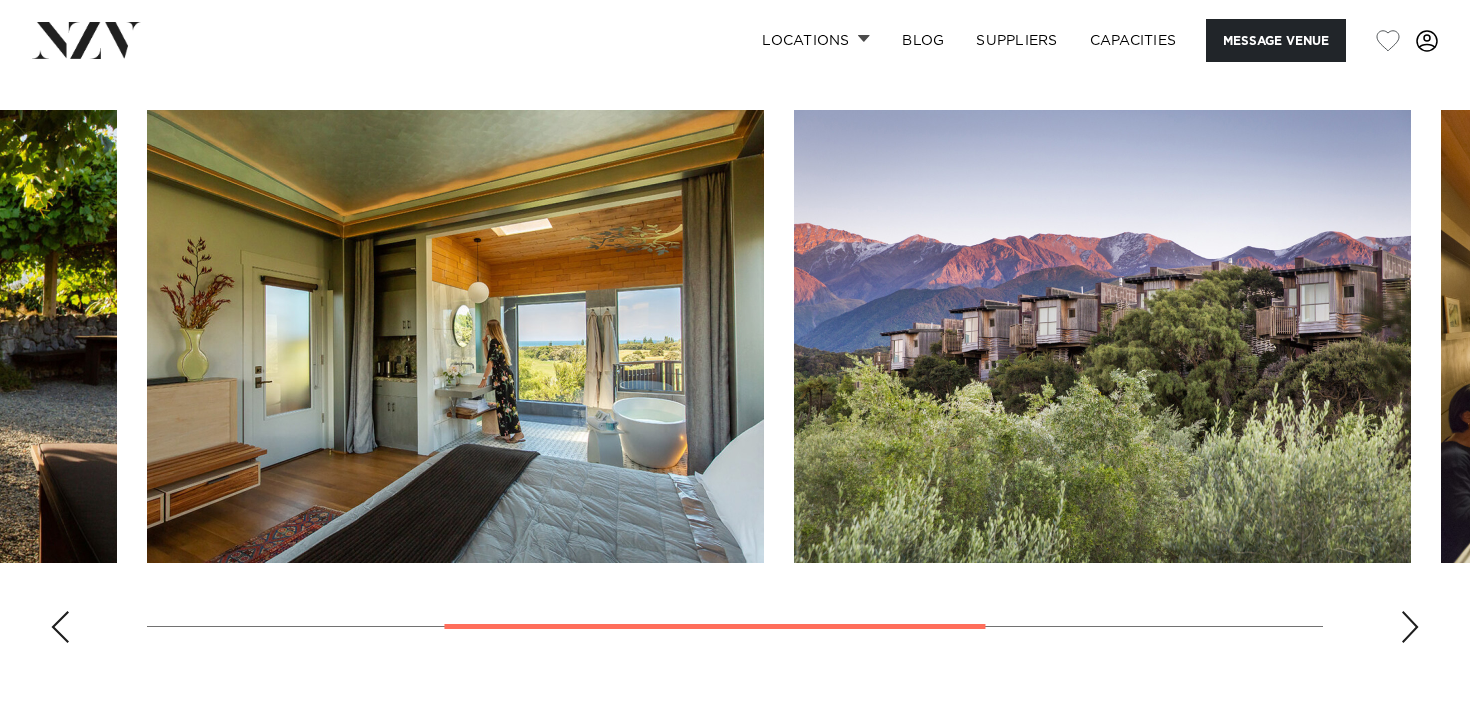 click at bounding box center (1410, 627) 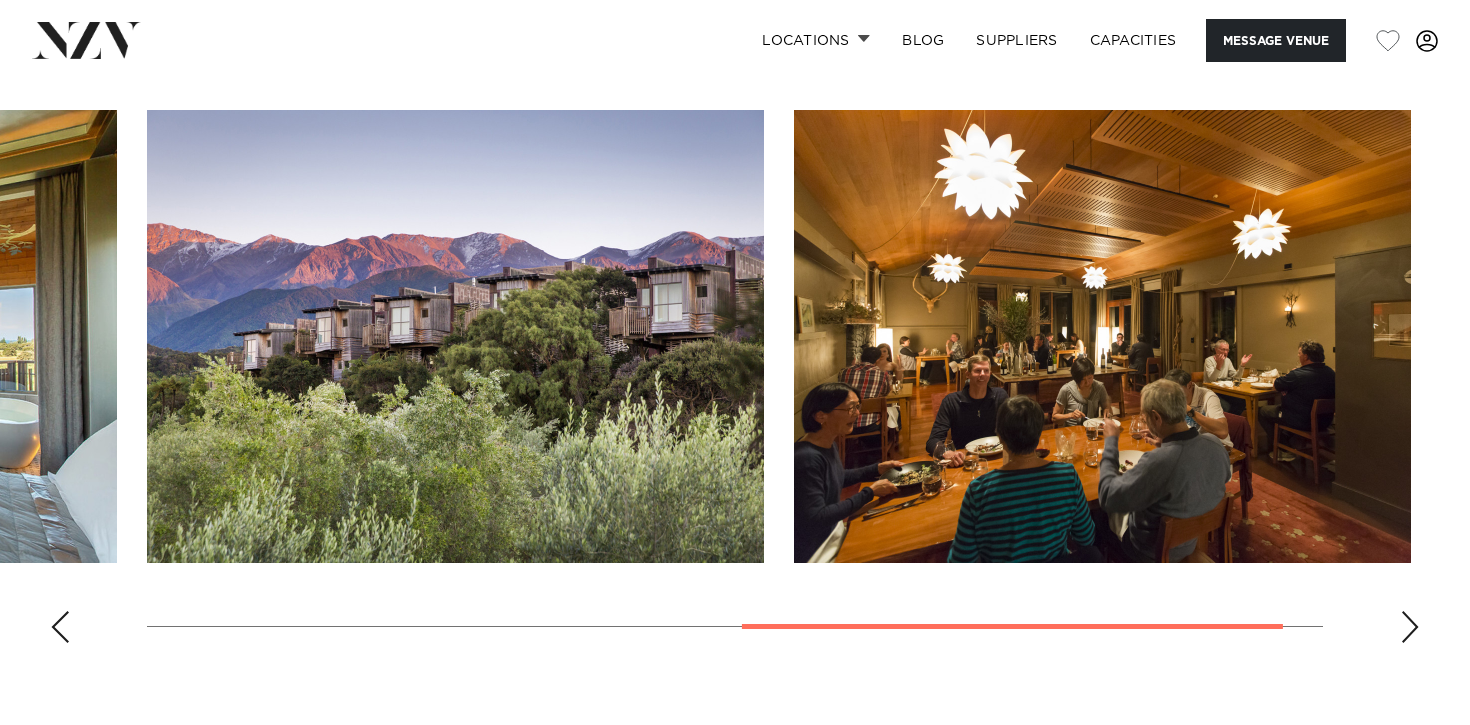 click at bounding box center [1410, 627] 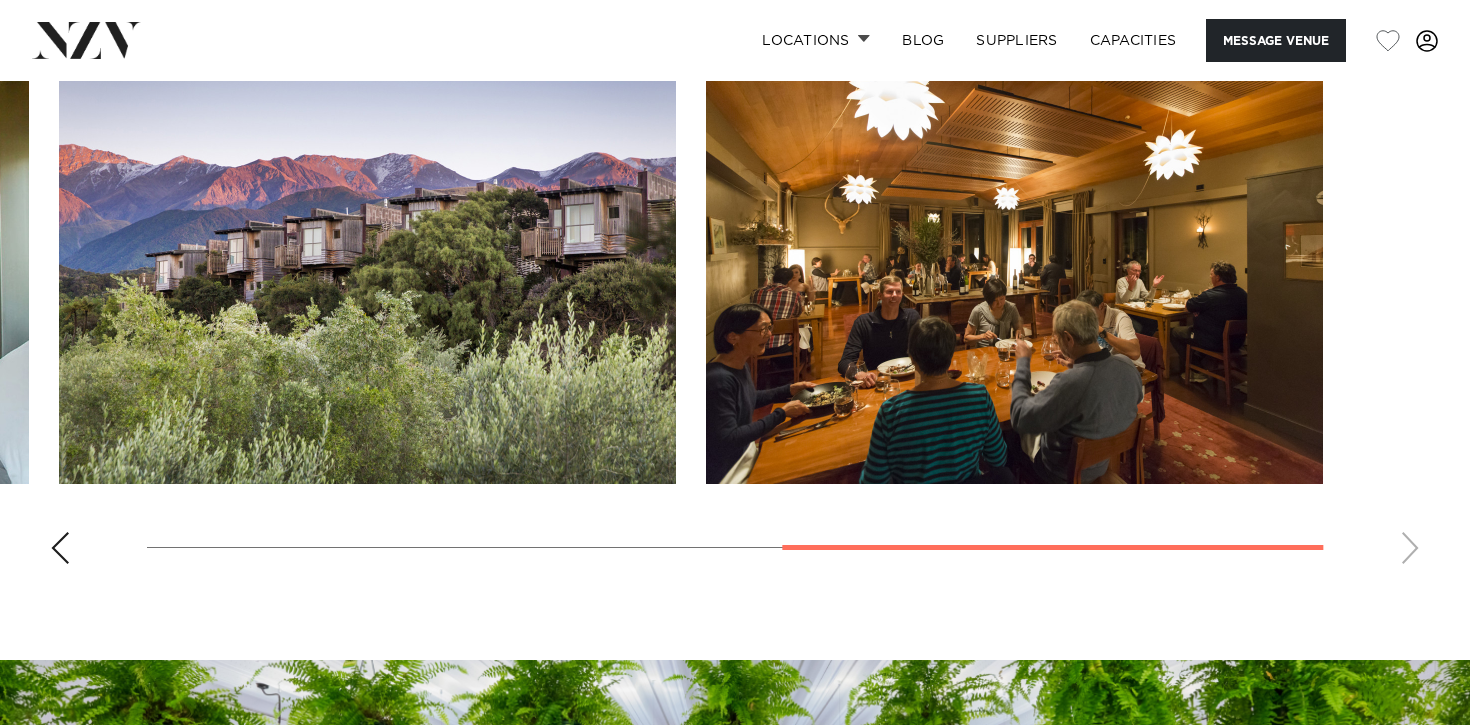 scroll, scrollTop: 1563, scrollLeft: 0, axis: vertical 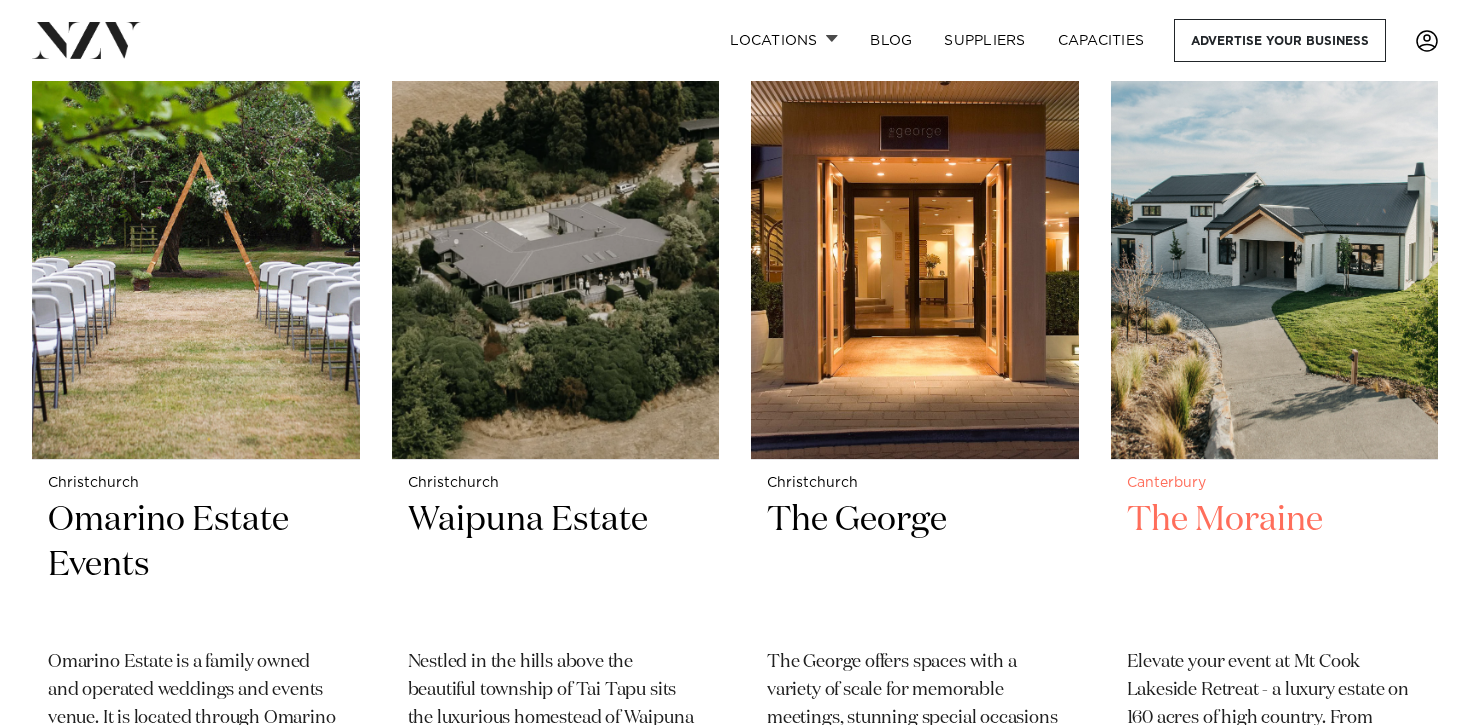 click at bounding box center [1275, 239] 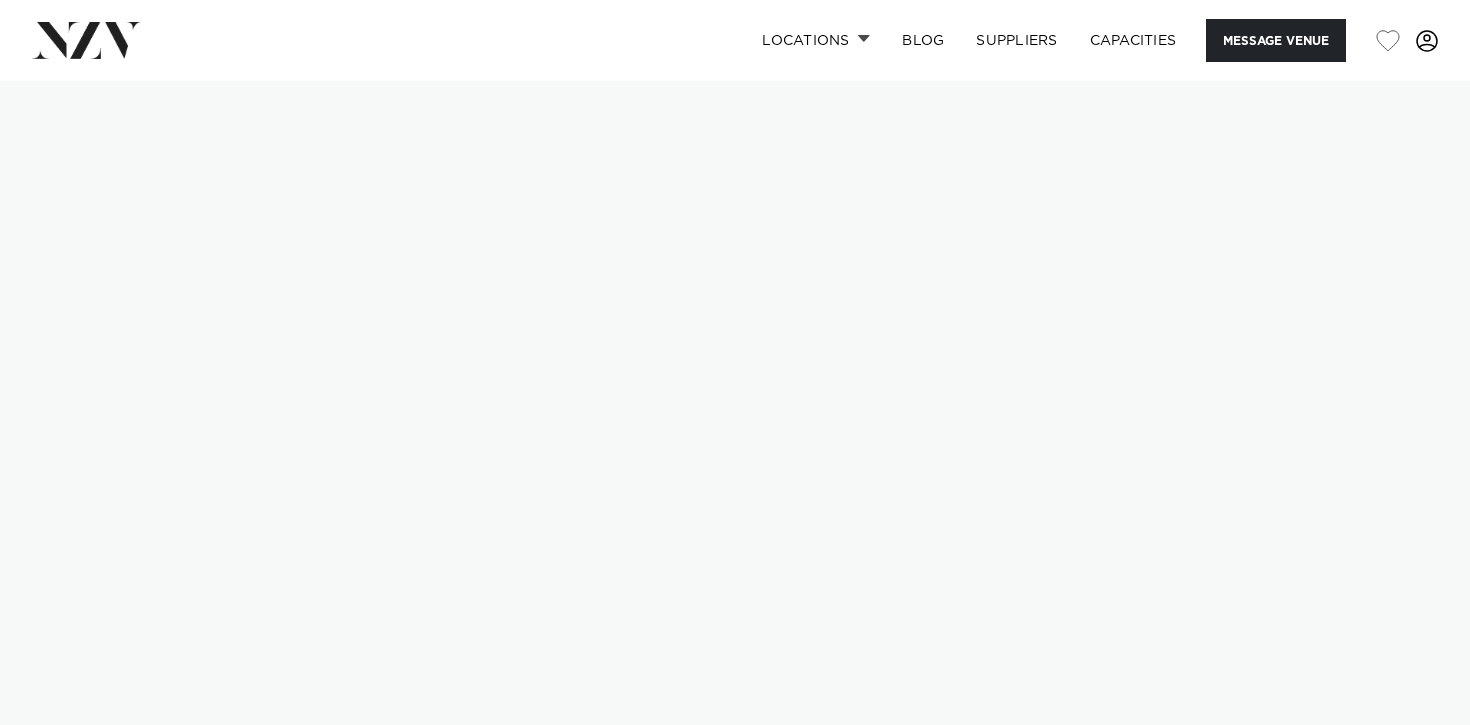 scroll, scrollTop: 0, scrollLeft: 0, axis: both 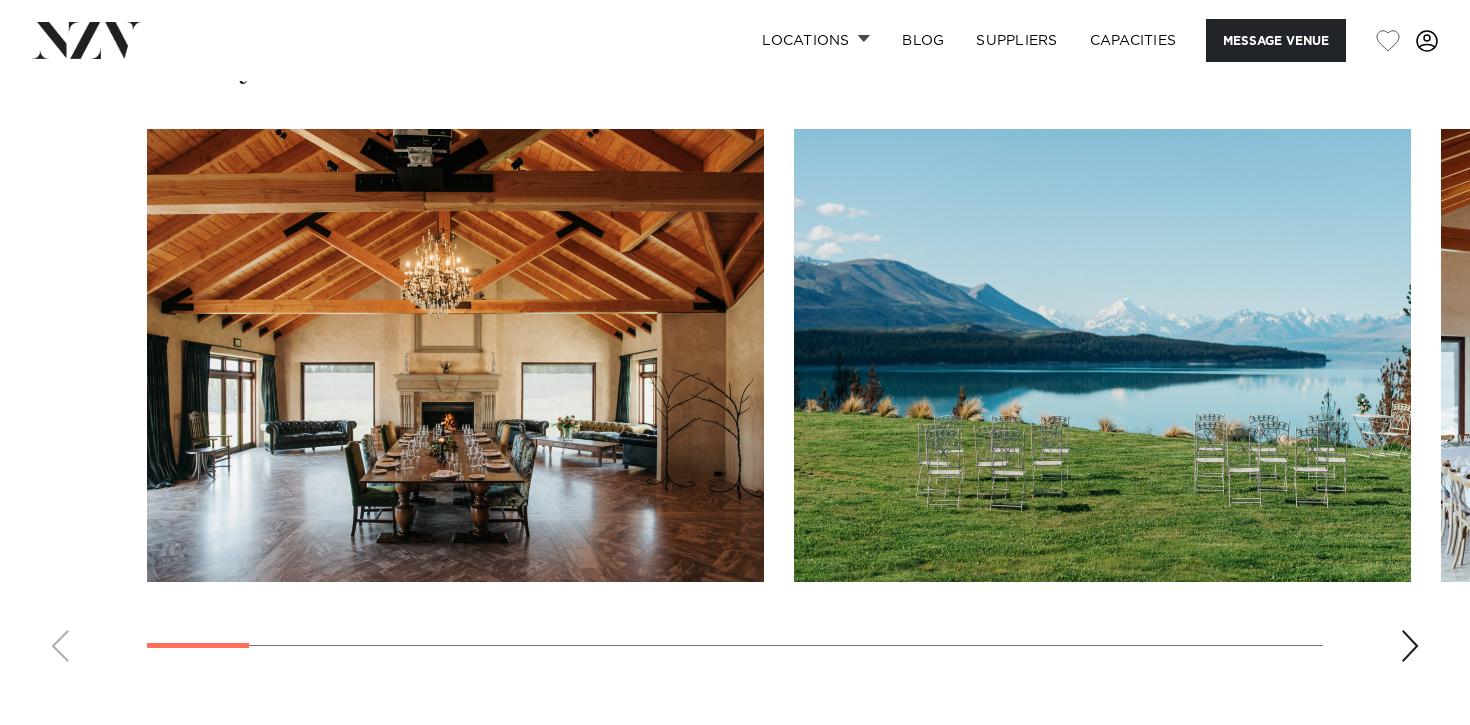 click at bounding box center [735, 403] 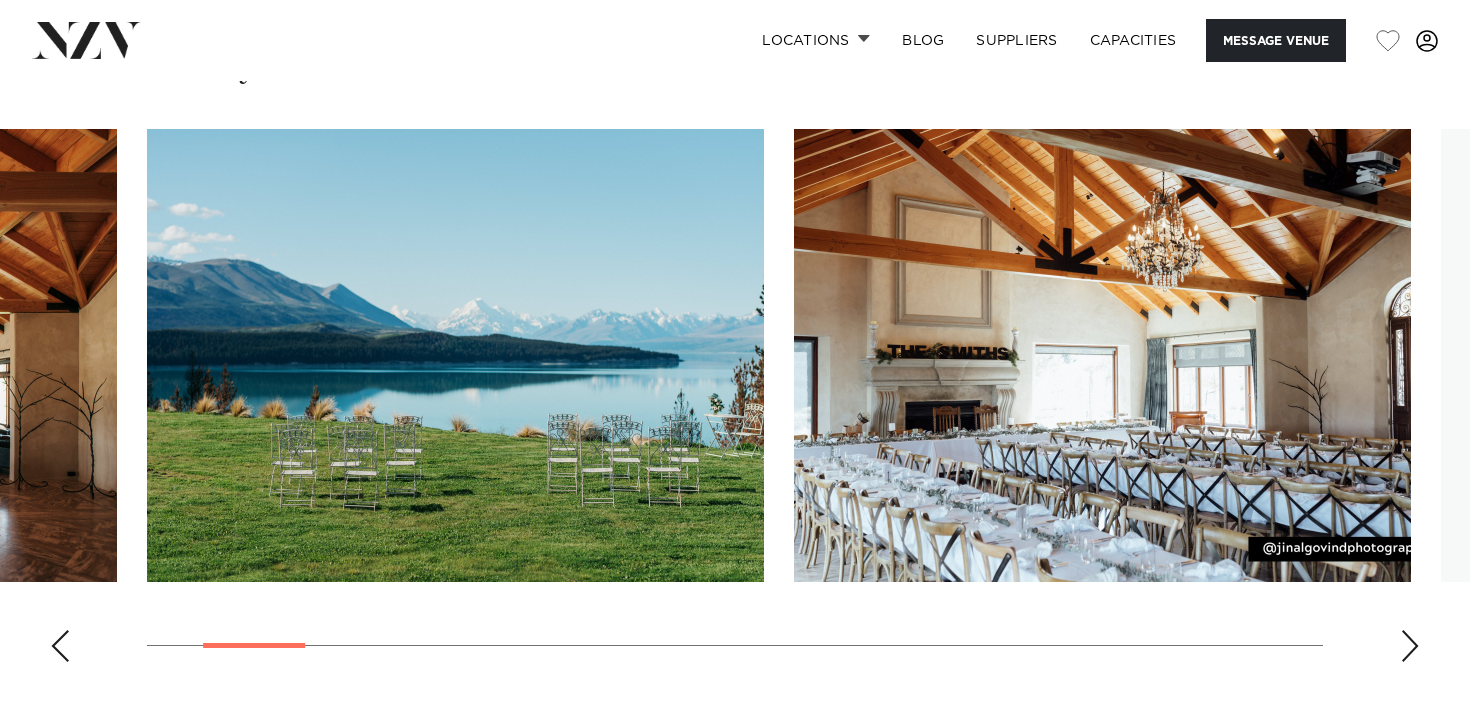 click at bounding box center [1410, 646] 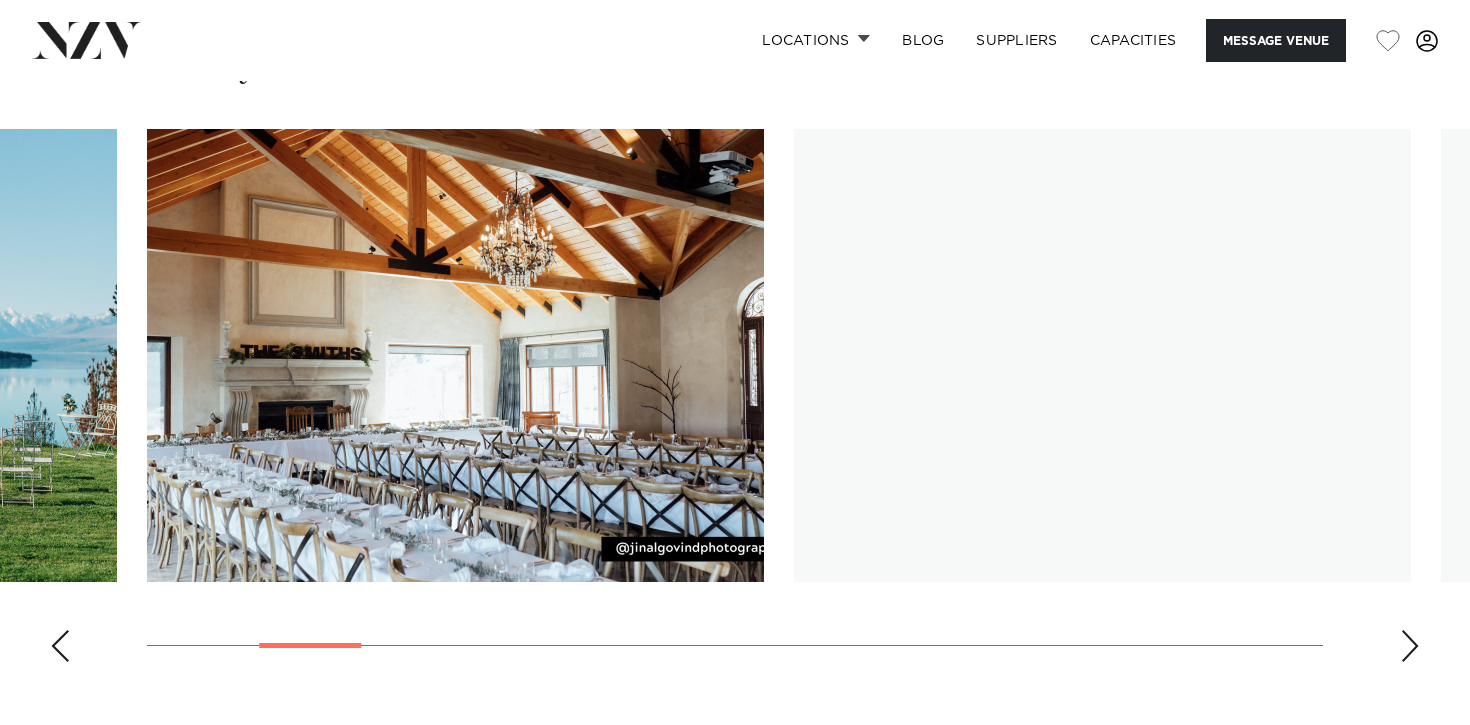 click at bounding box center (1410, 646) 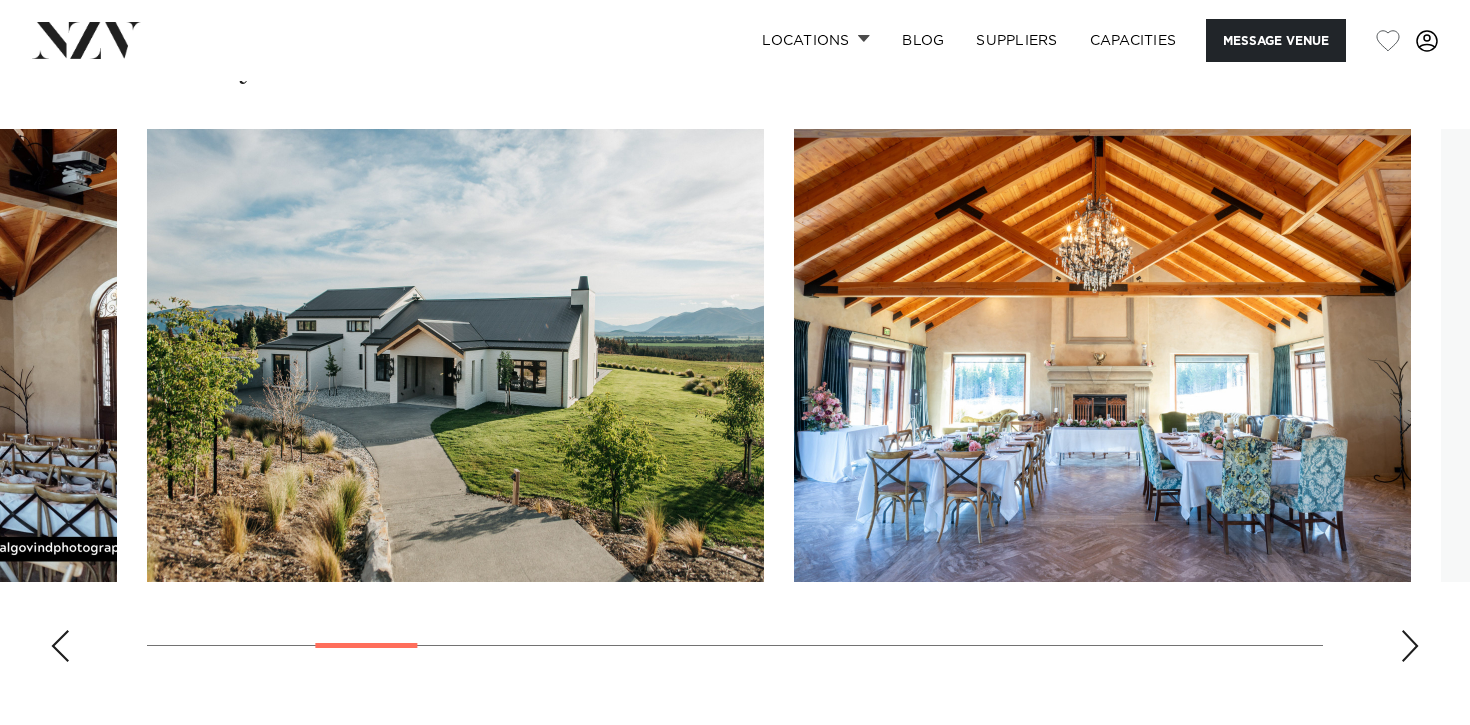 click at bounding box center (1410, 646) 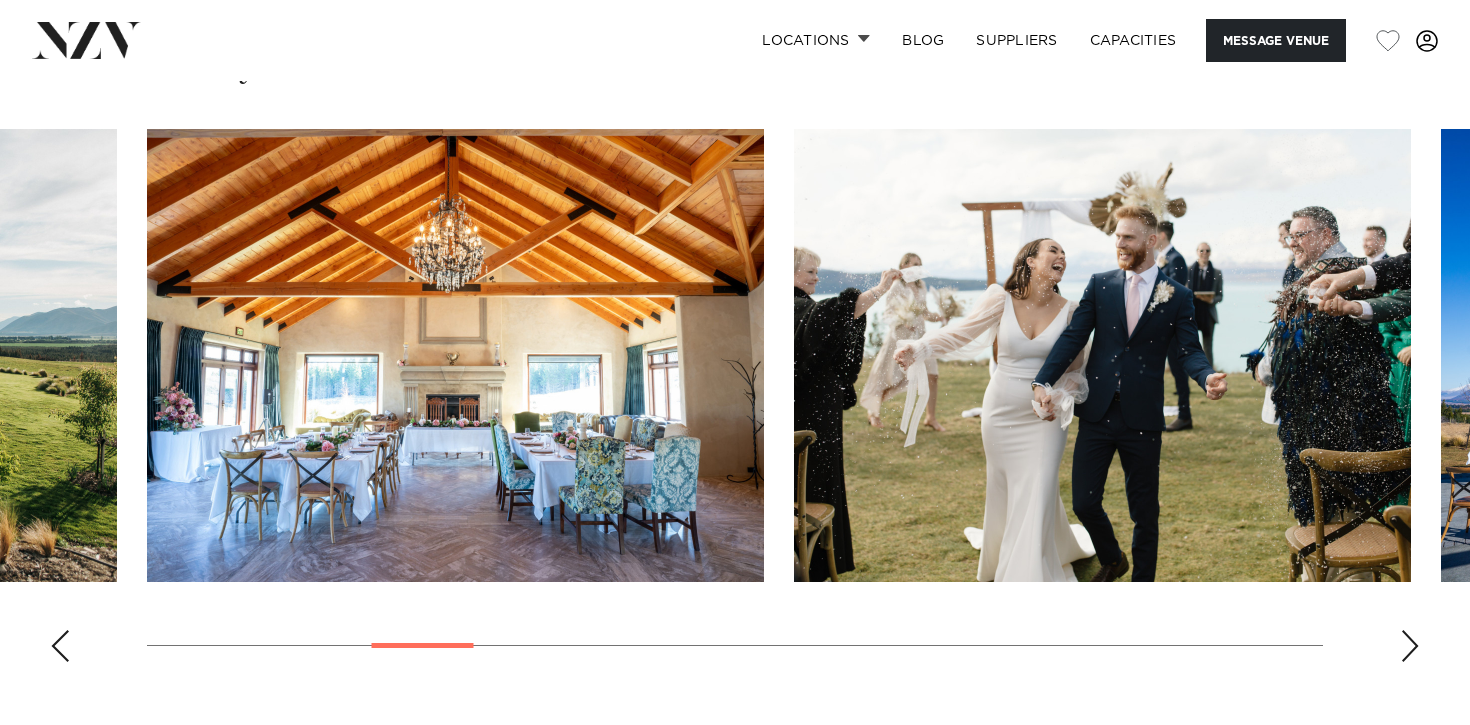 click at bounding box center (1410, 646) 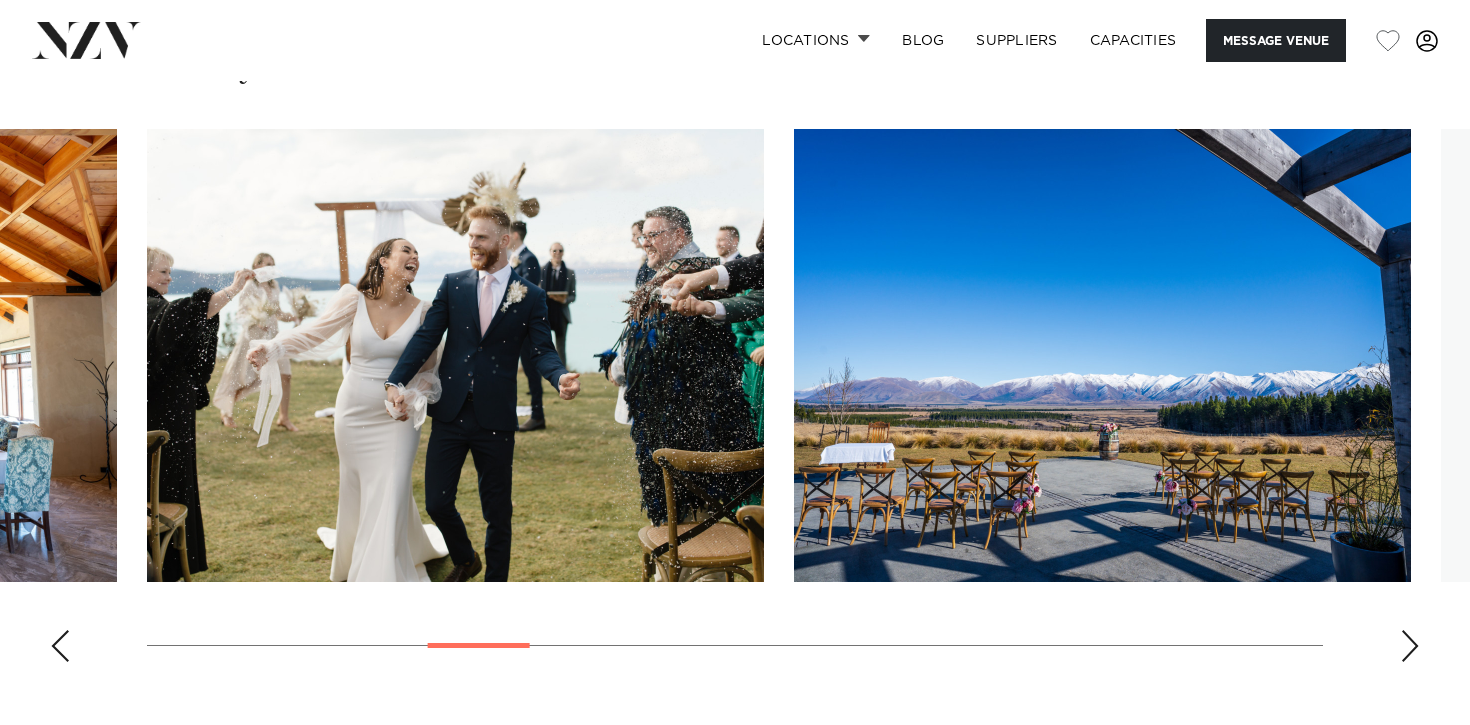 click at bounding box center [1410, 646] 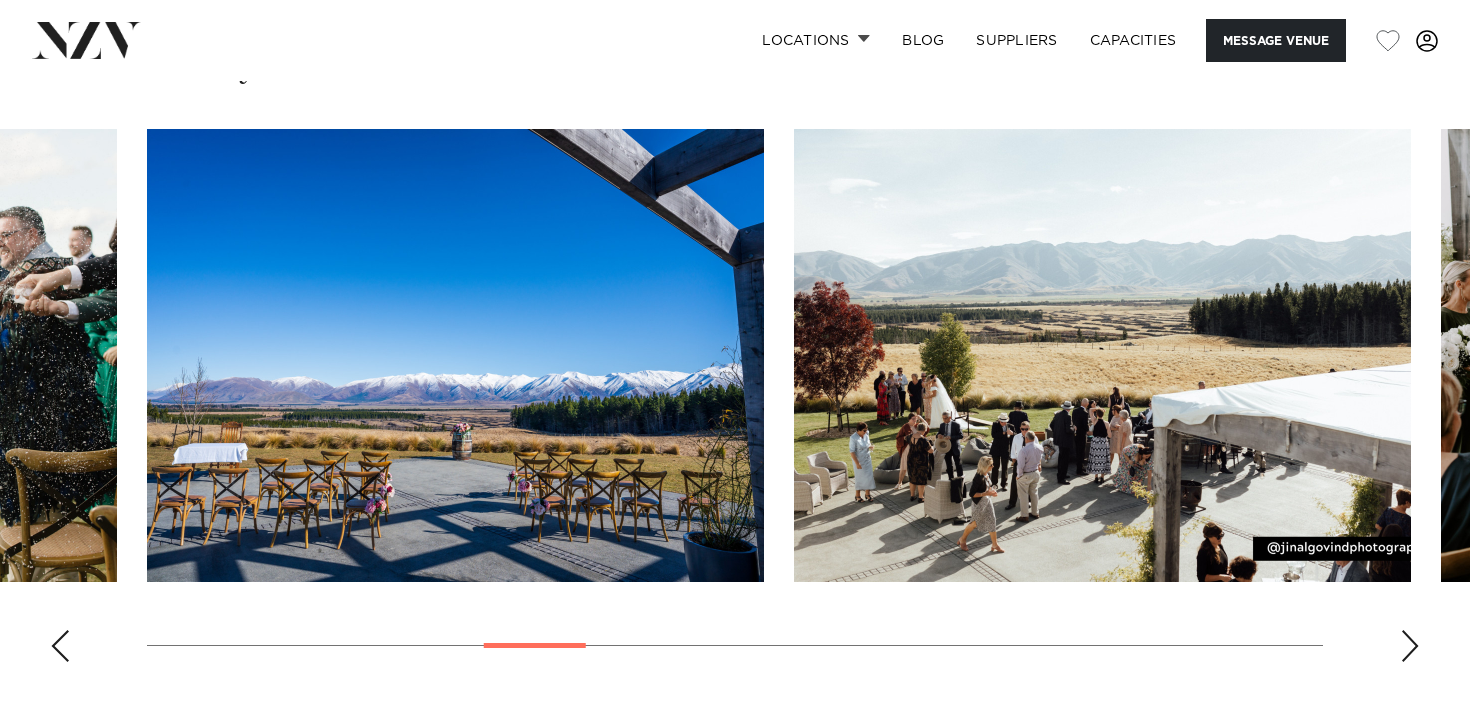 click at bounding box center (1410, 646) 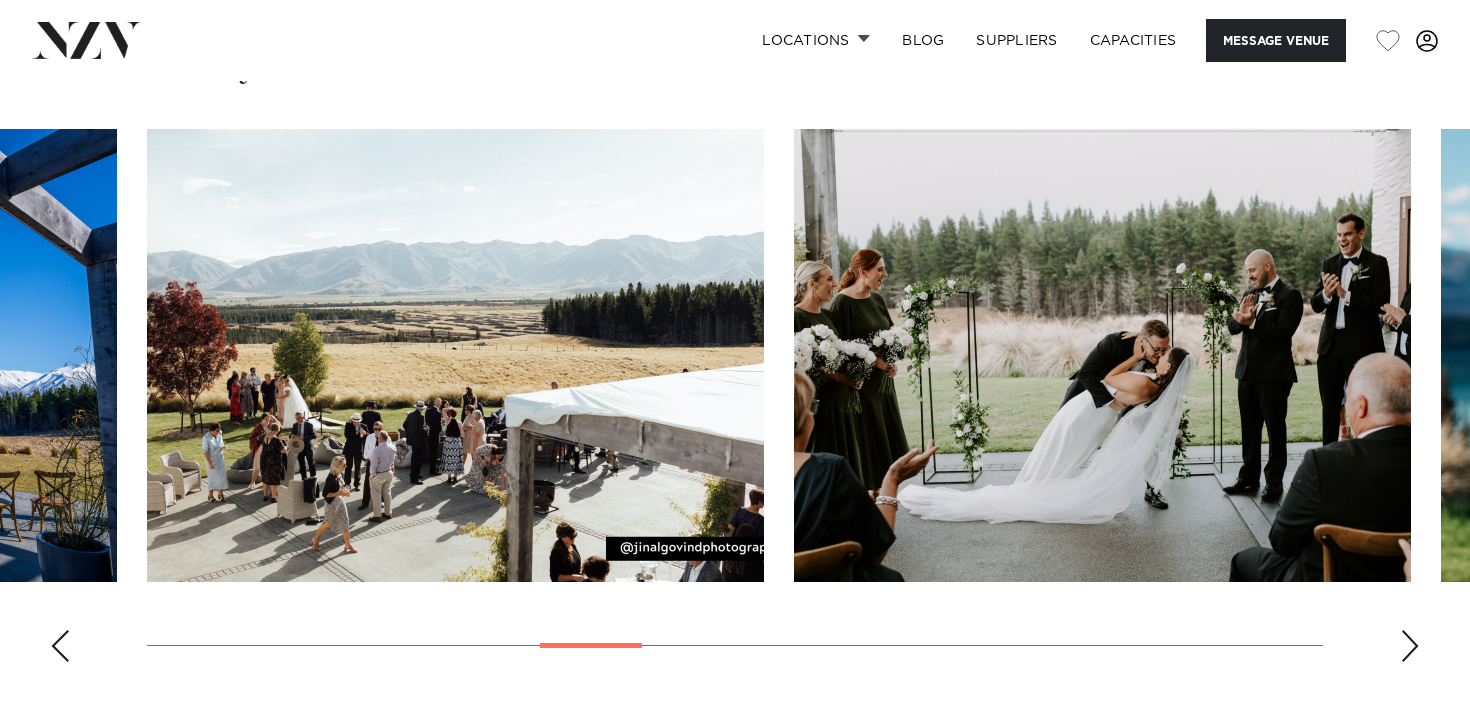 click at bounding box center (1410, 646) 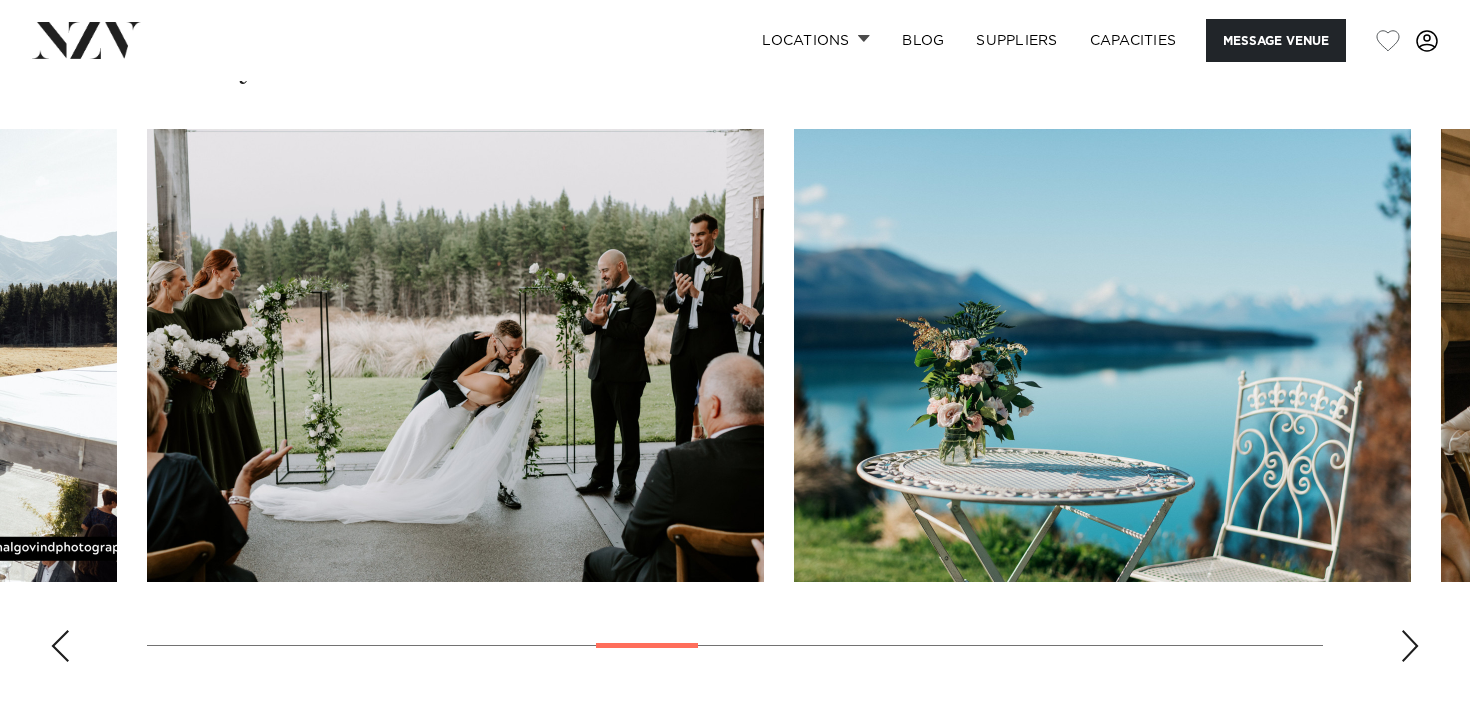 click at bounding box center (1410, 646) 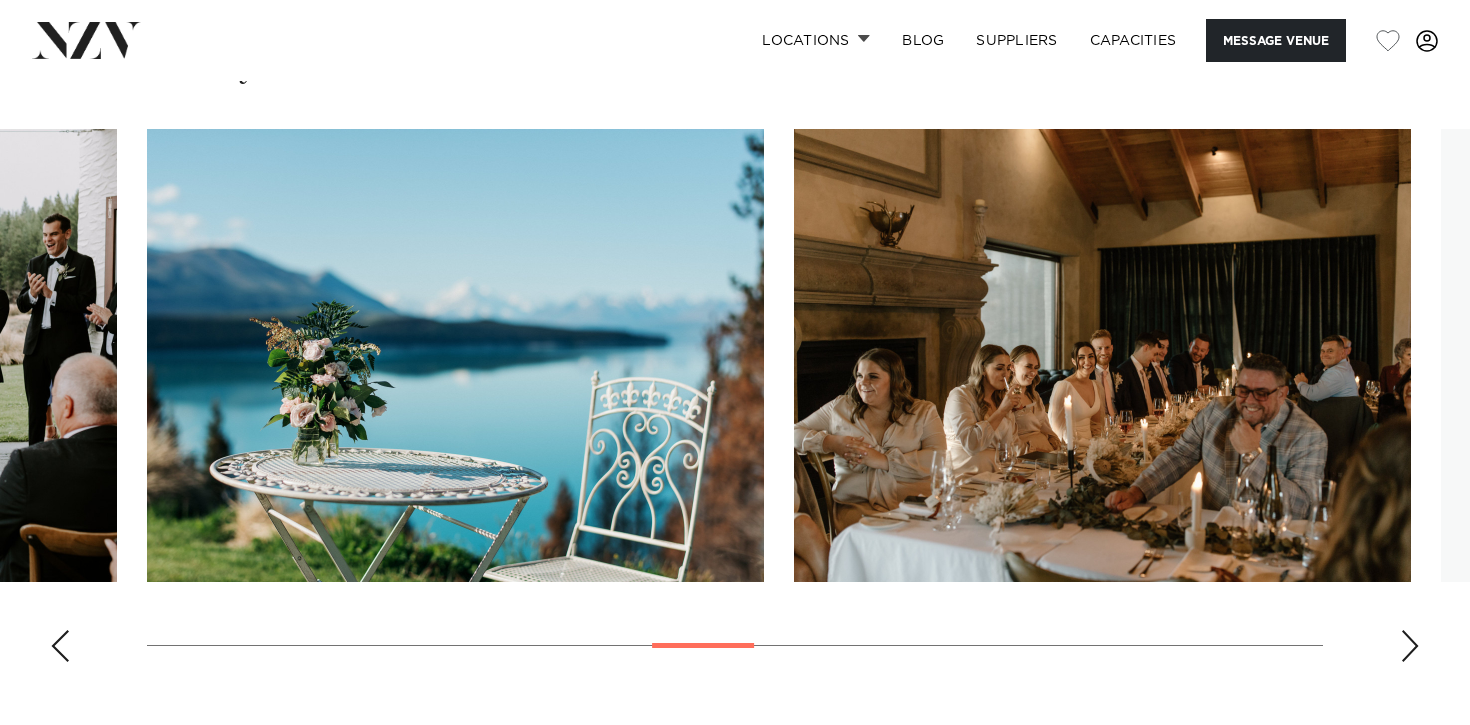 click at bounding box center (1410, 646) 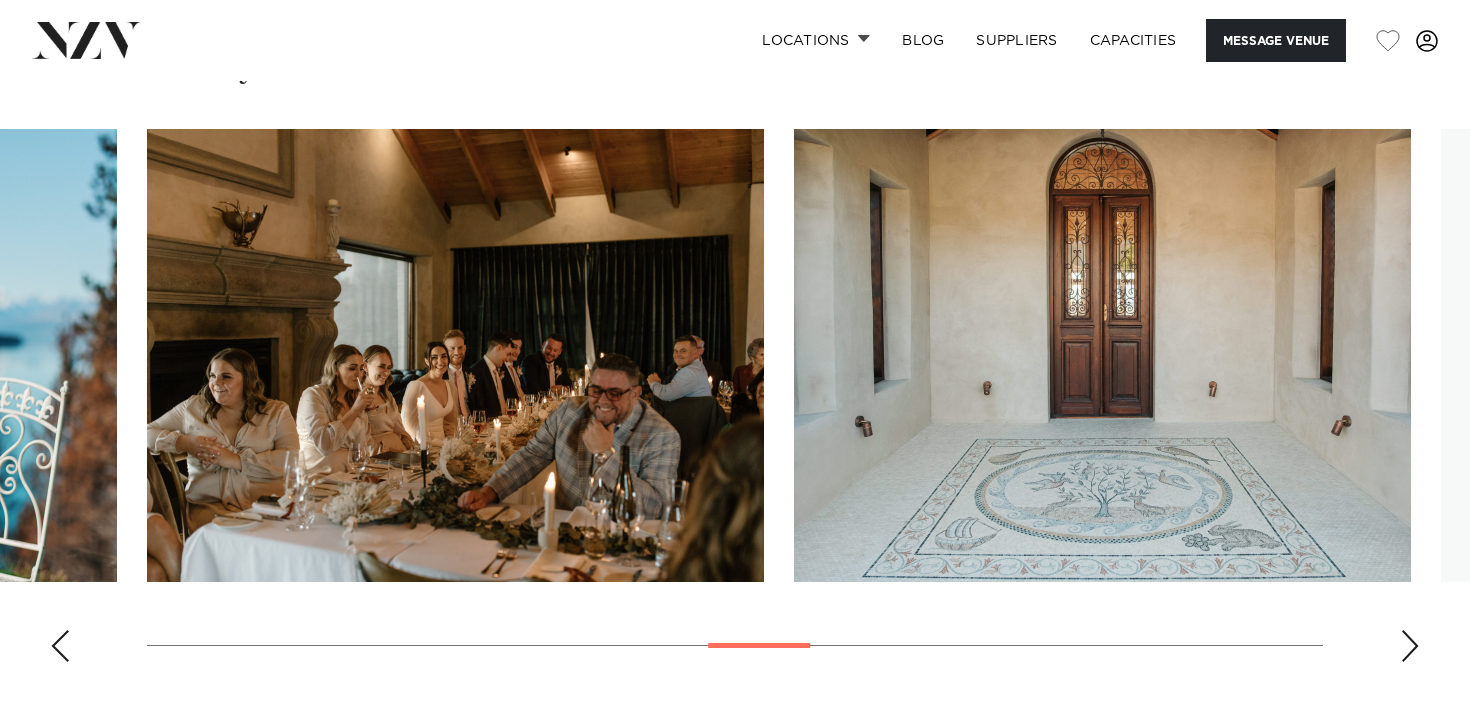 click at bounding box center (1410, 646) 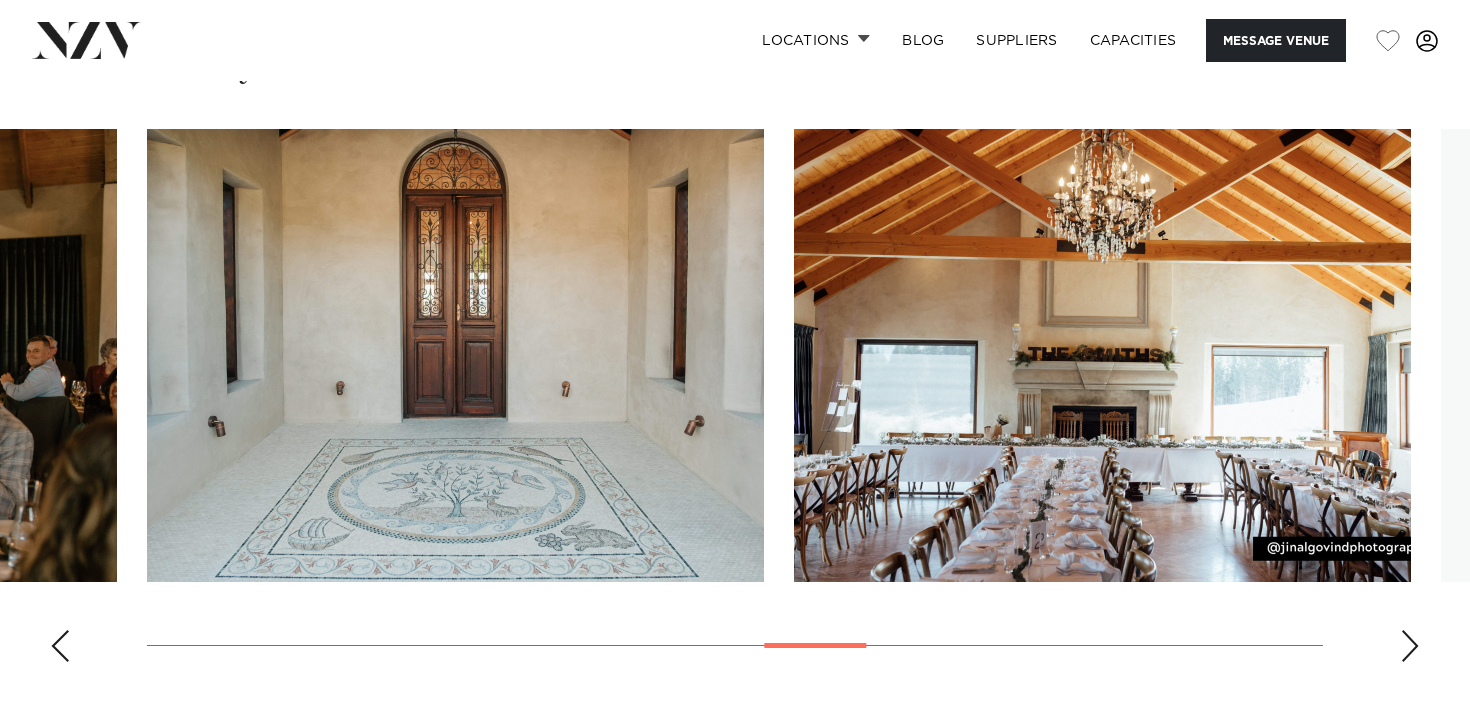 click at bounding box center [1410, 646] 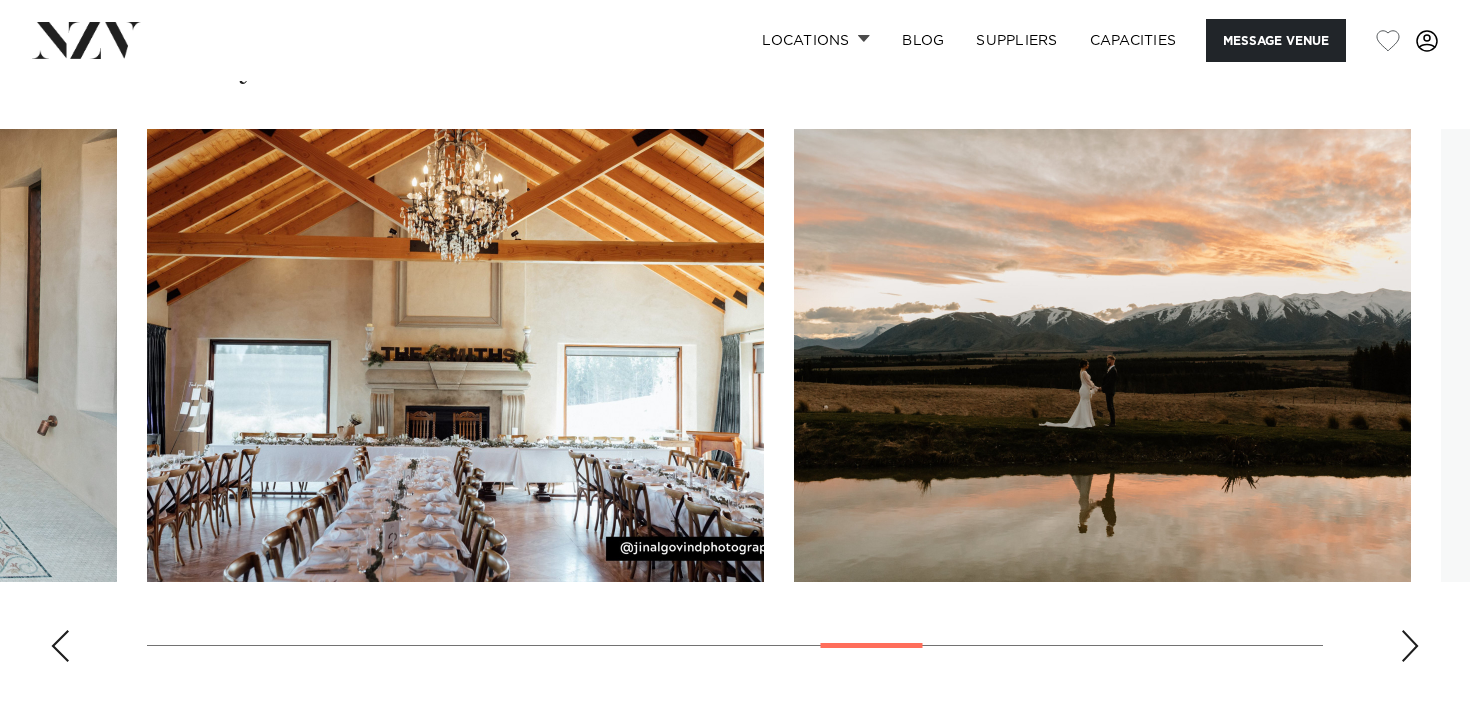 click at bounding box center (1410, 646) 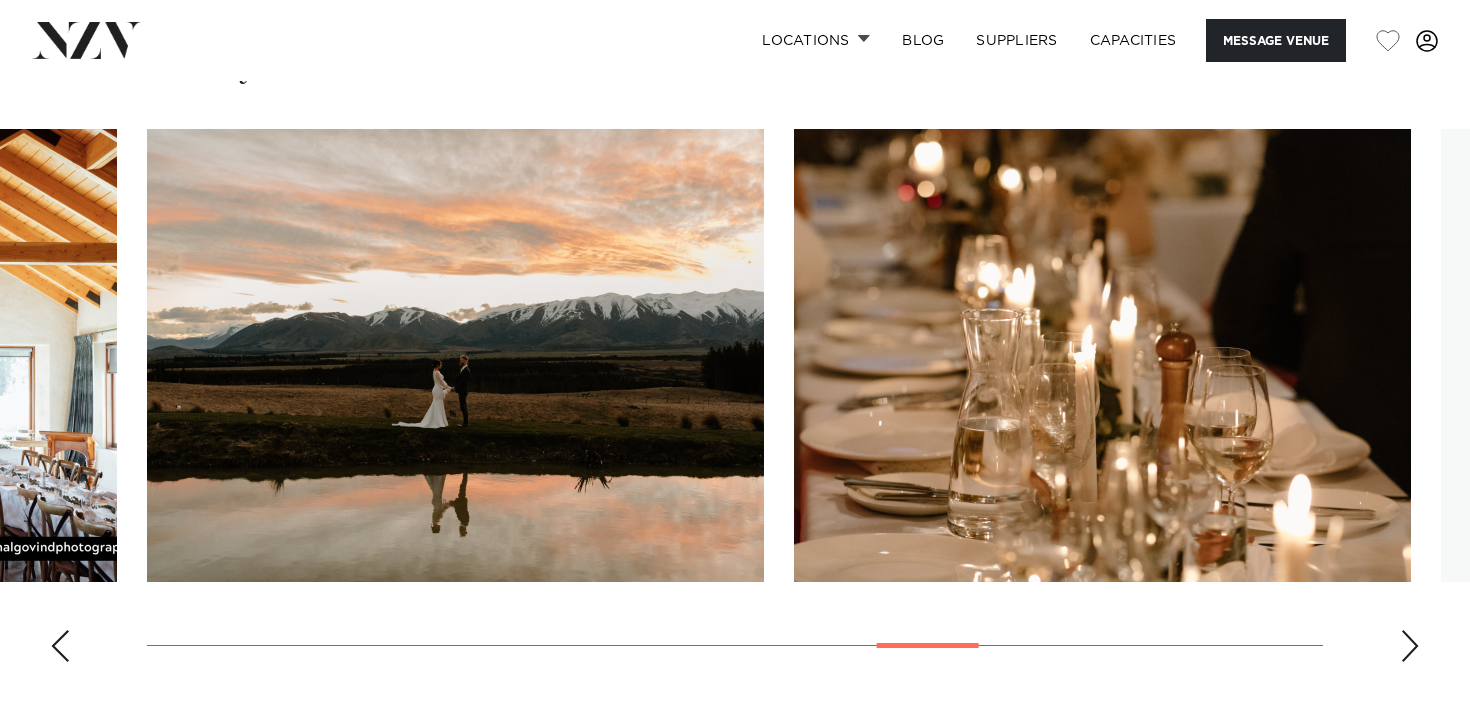 click at bounding box center (1410, 646) 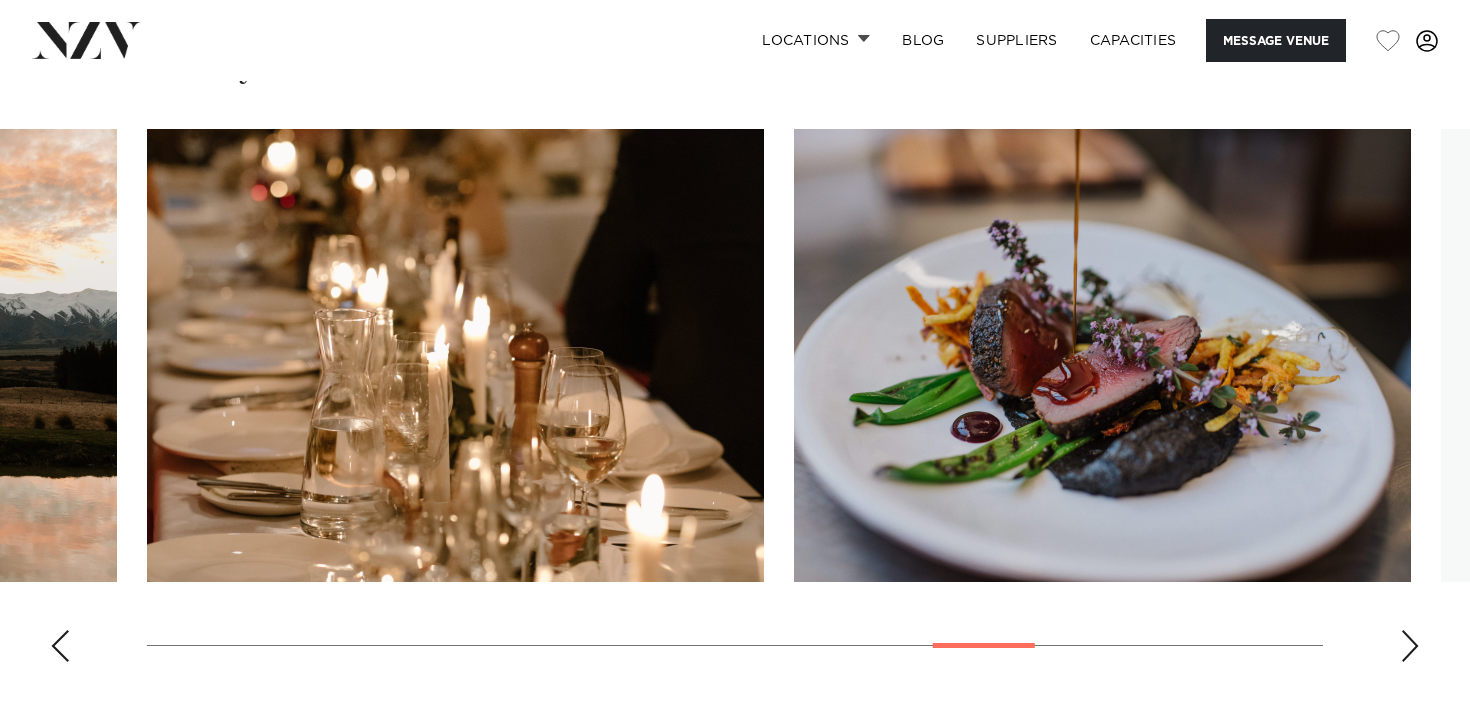 click at bounding box center (1410, 646) 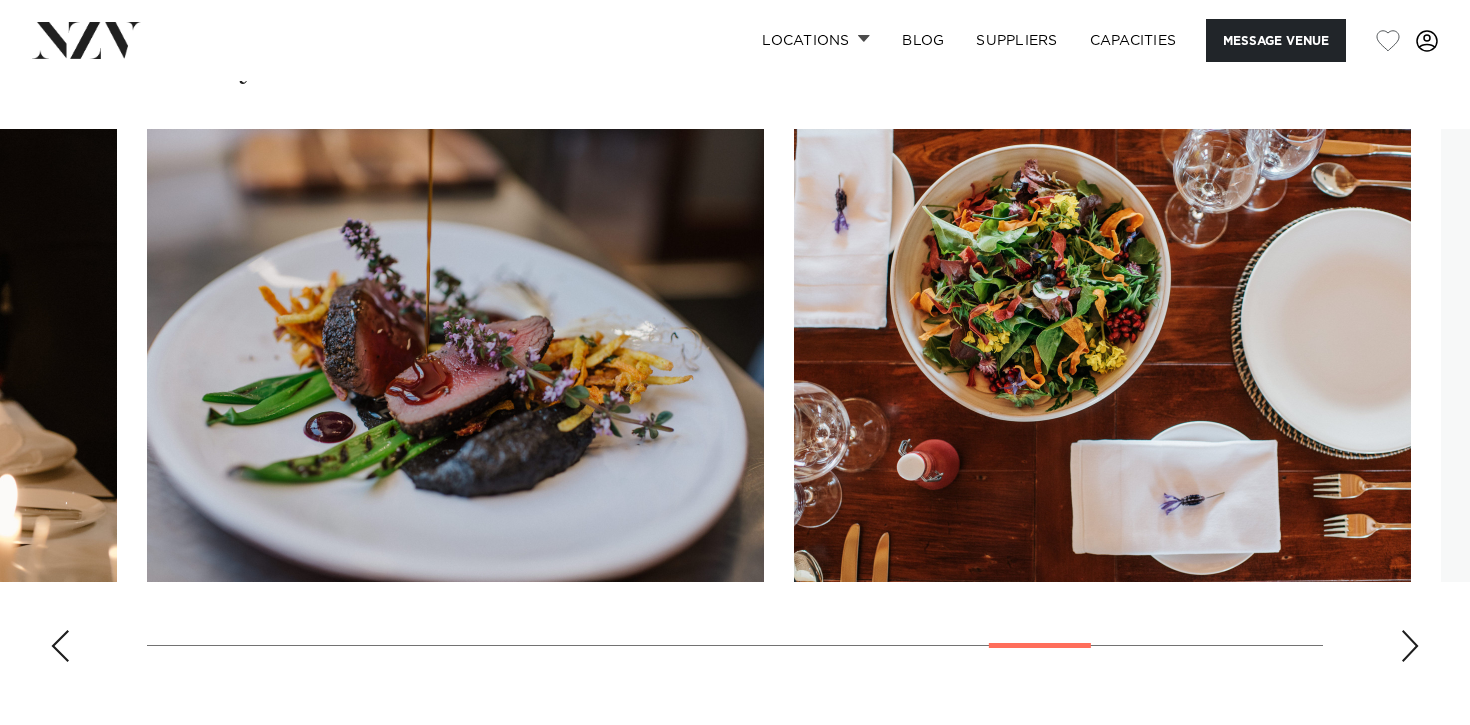 click at bounding box center [1410, 646] 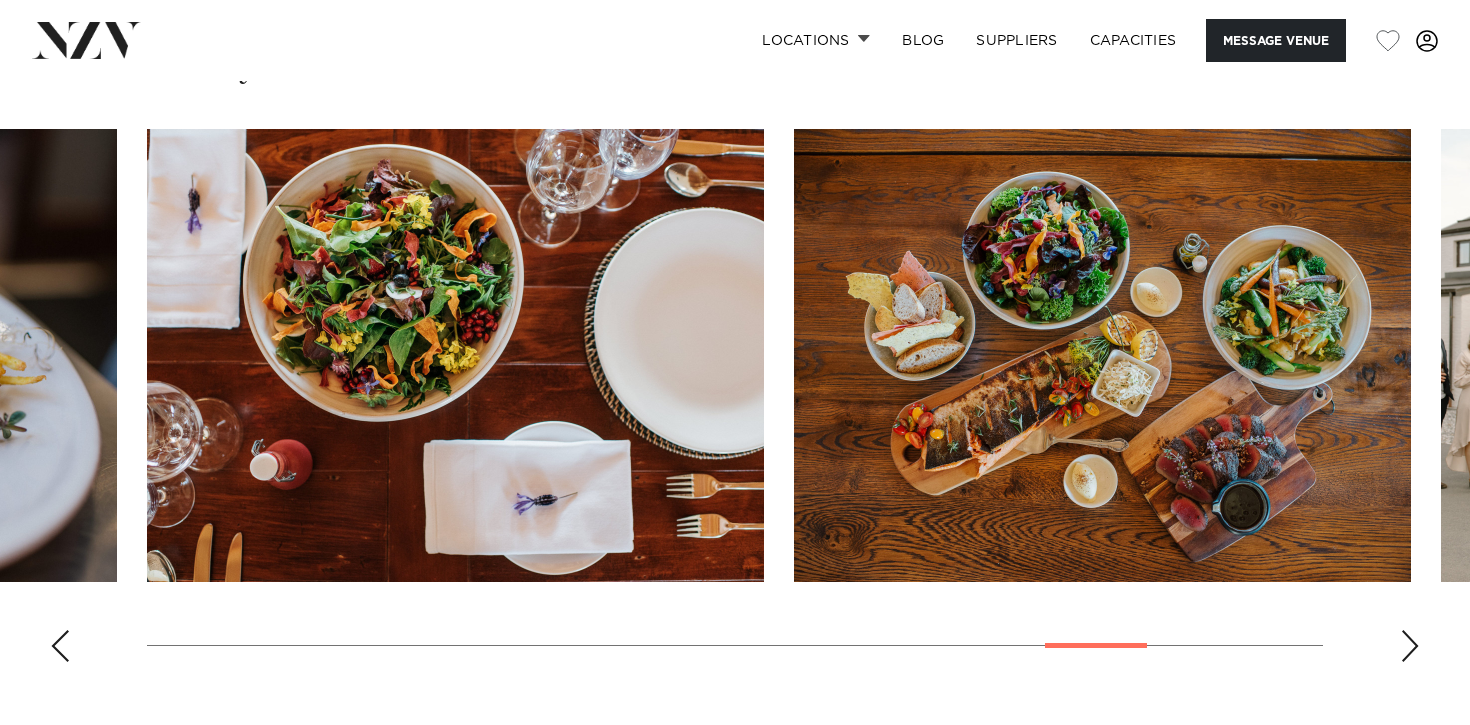 click at bounding box center (1410, 646) 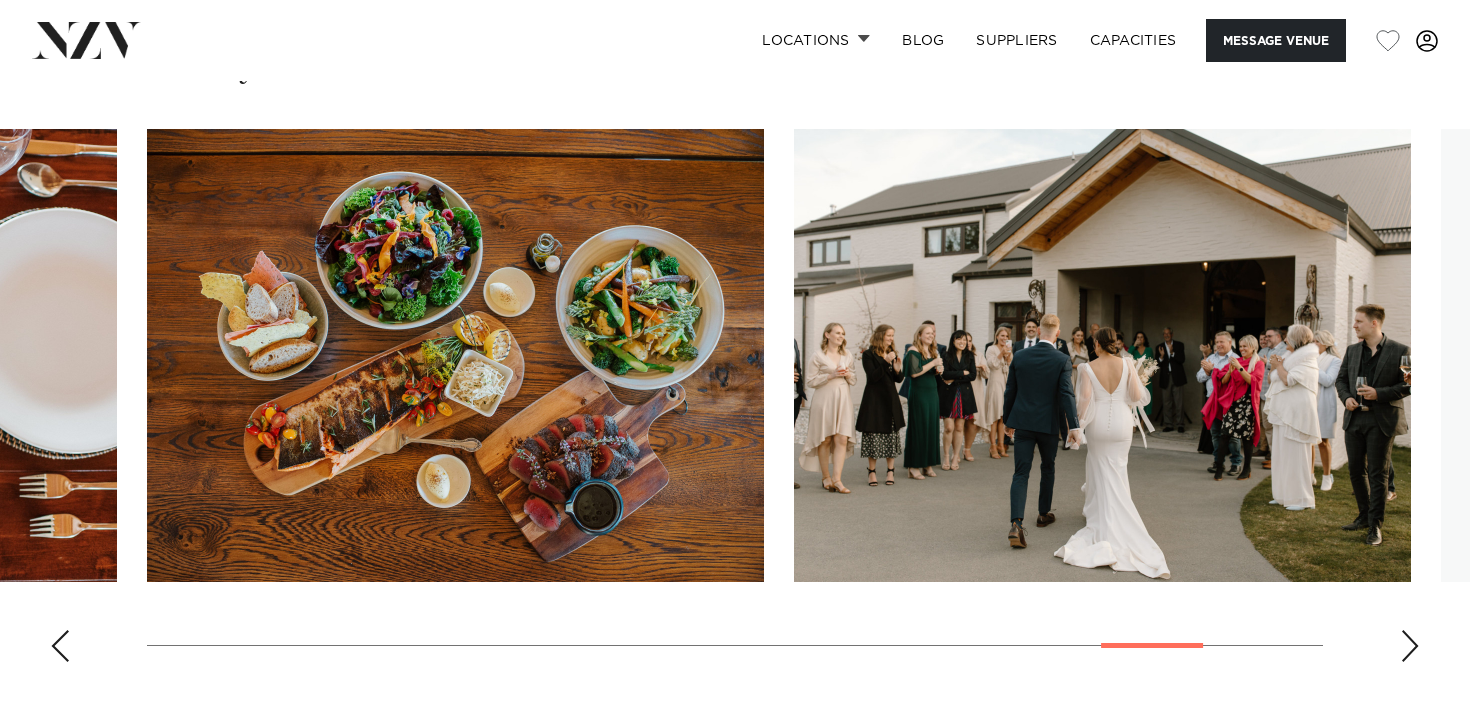 click at bounding box center (1410, 646) 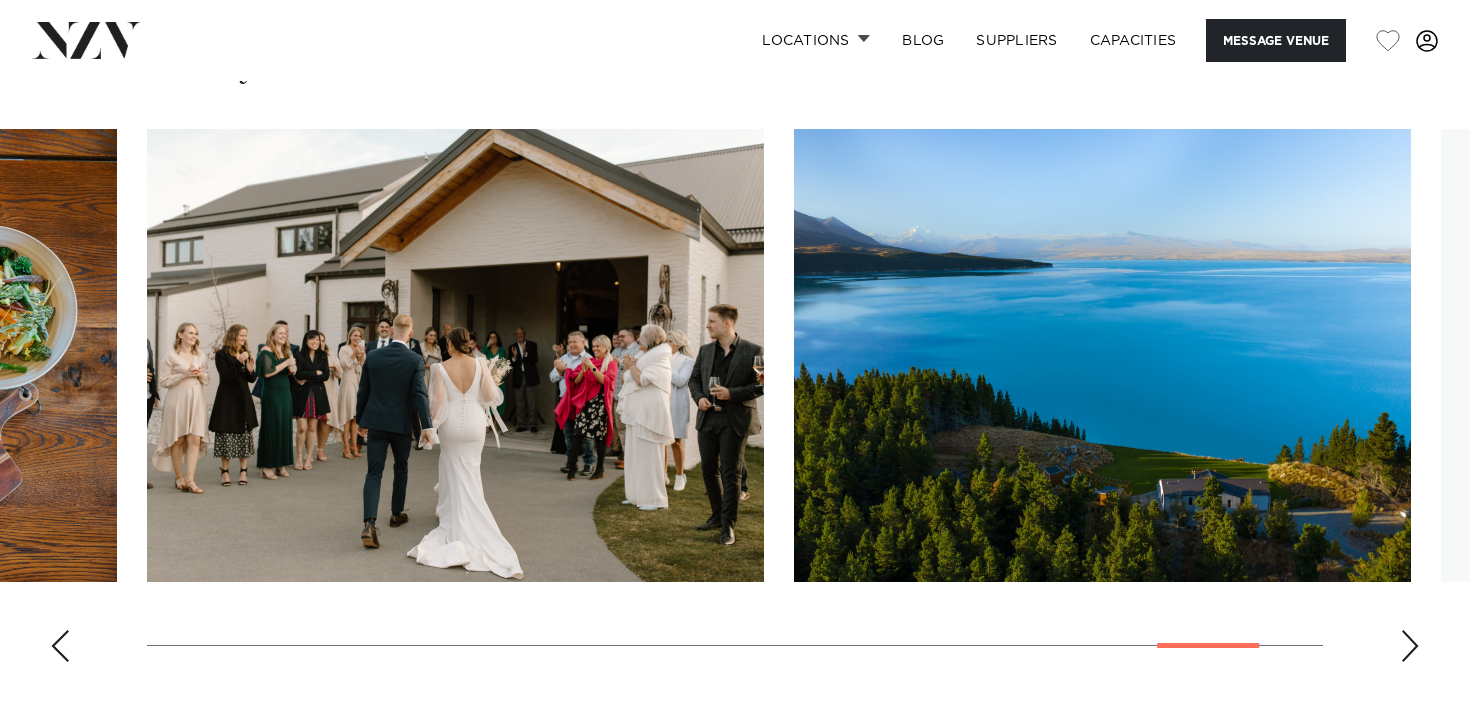 click at bounding box center [1410, 646] 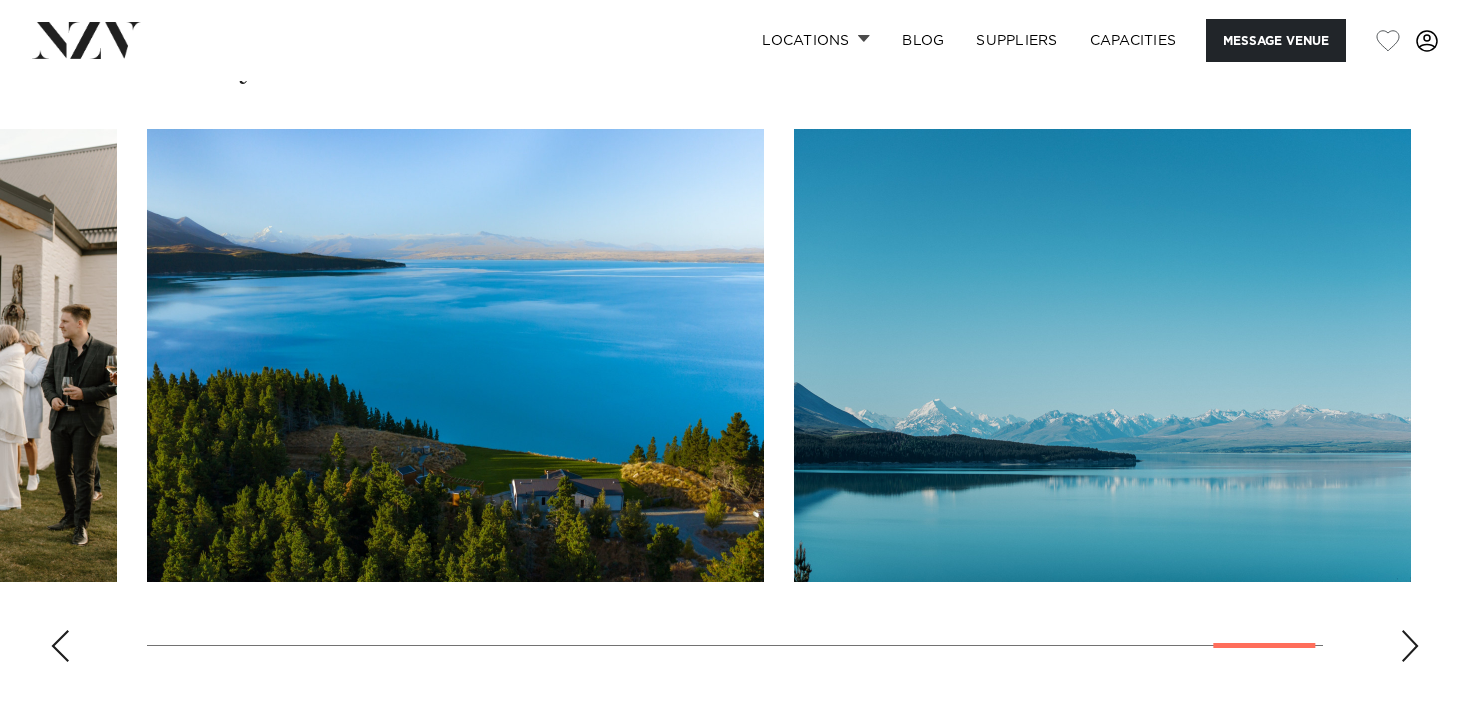 click at bounding box center [1410, 646] 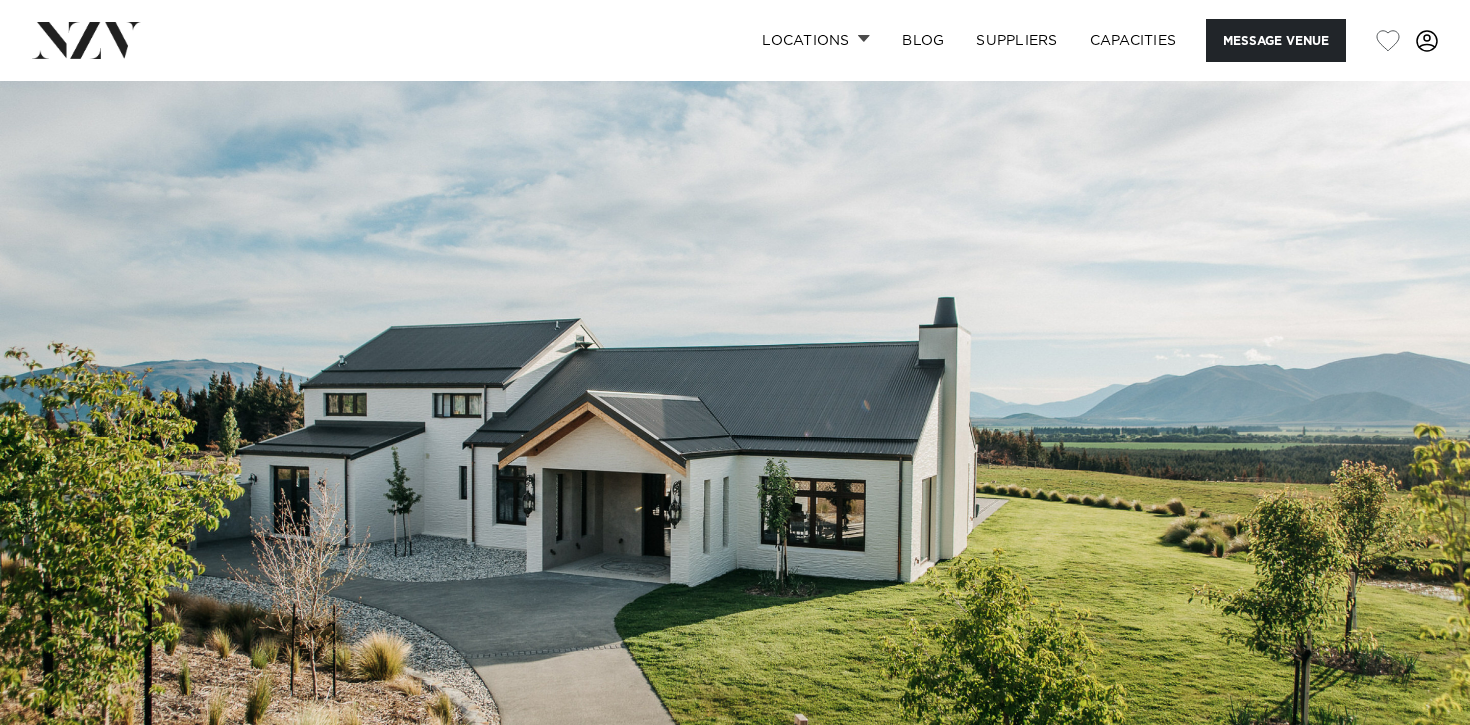 scroll, scrollTop: 1443, scrollLeft: 0, axis: vertical 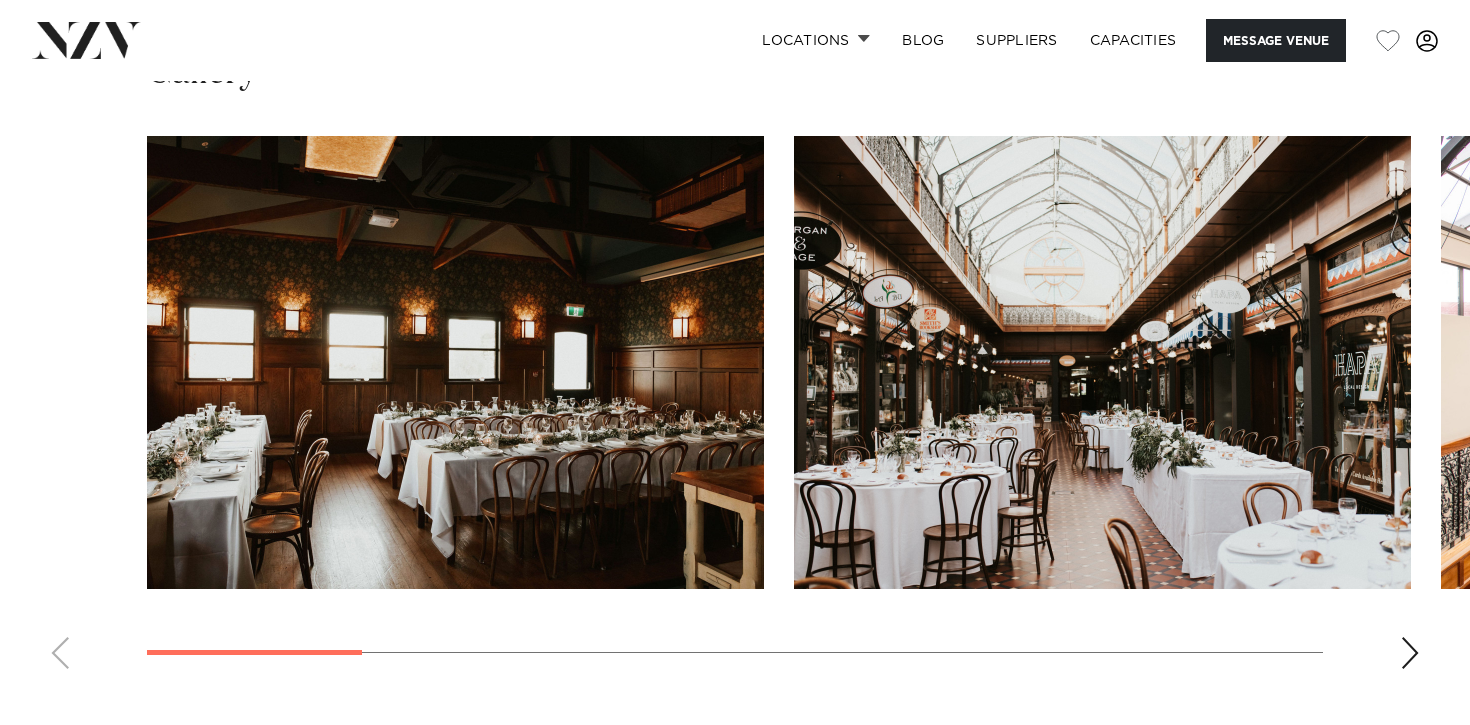 click at bounding box center (1410, 653) 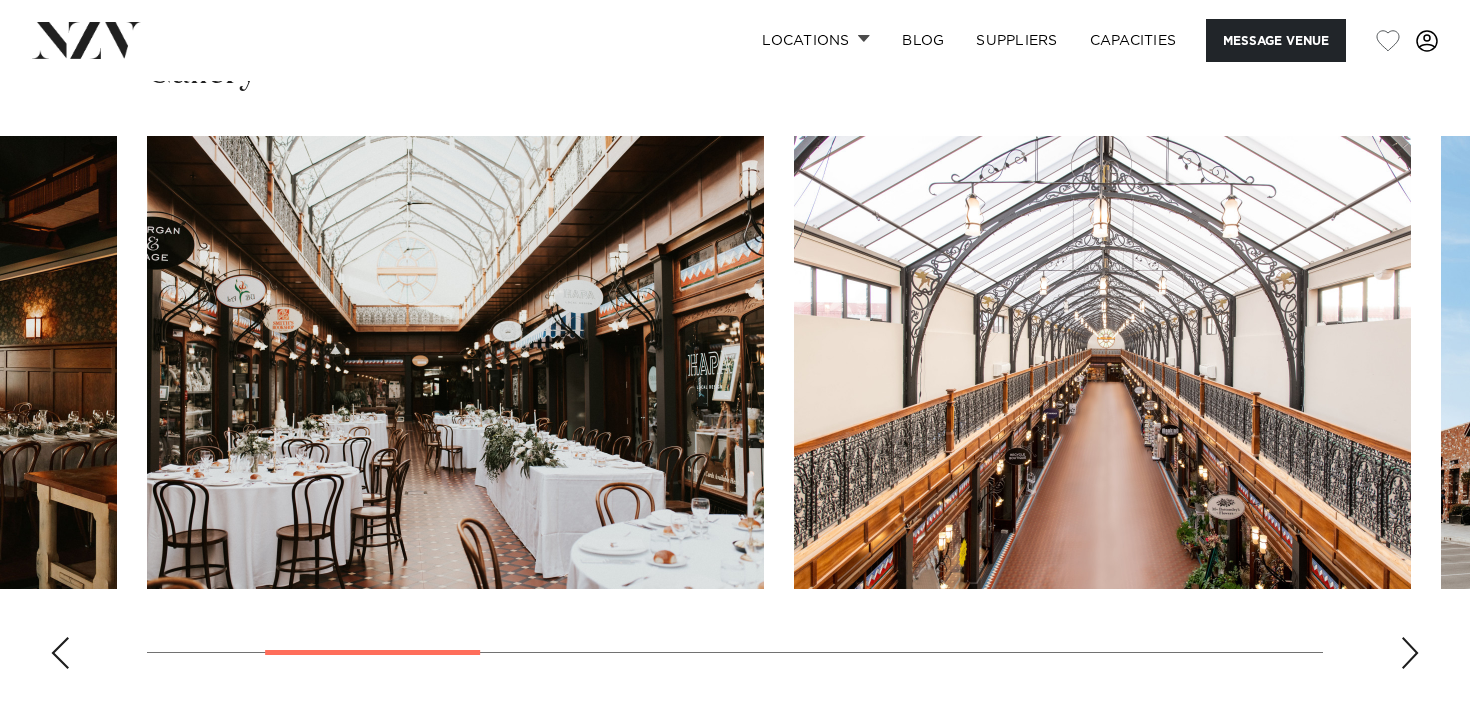click at bounding box center [1410, 653] 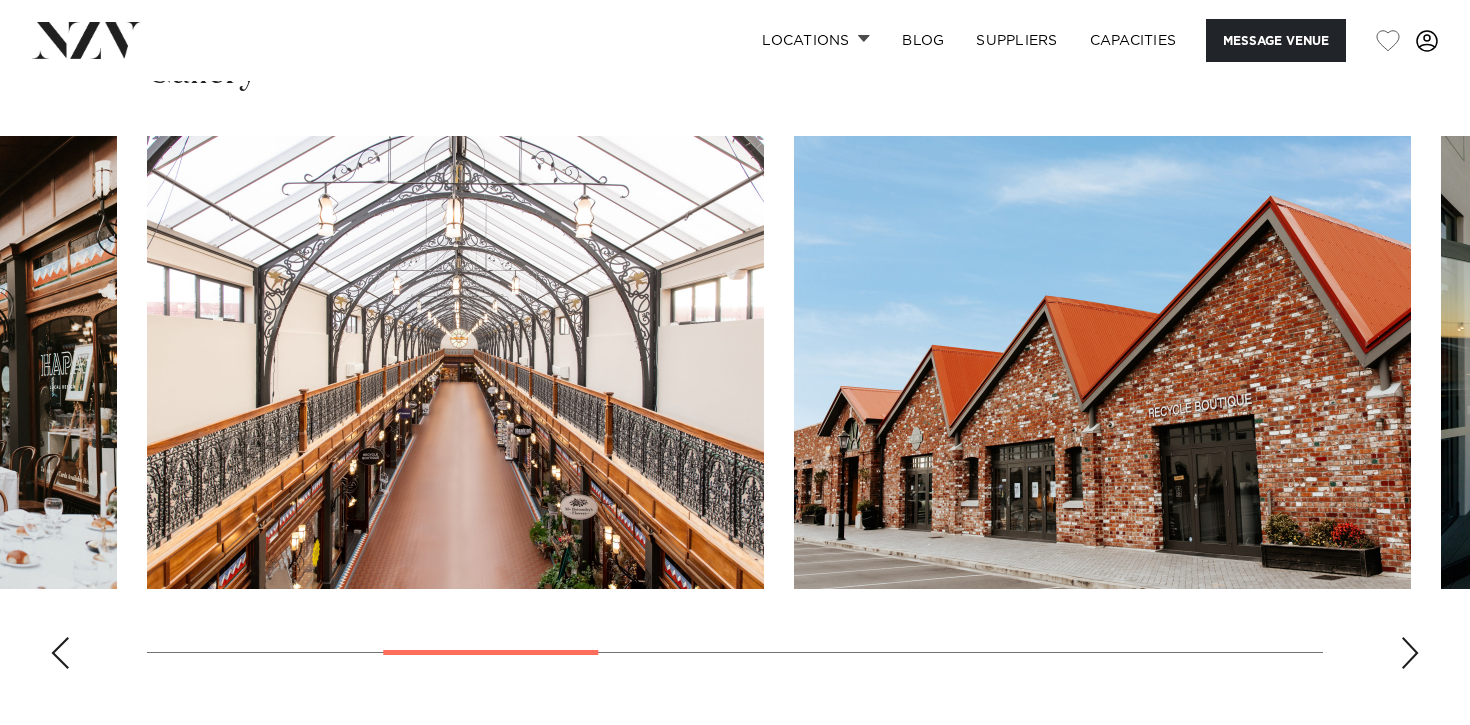 click at bounding box center (1410, 653) 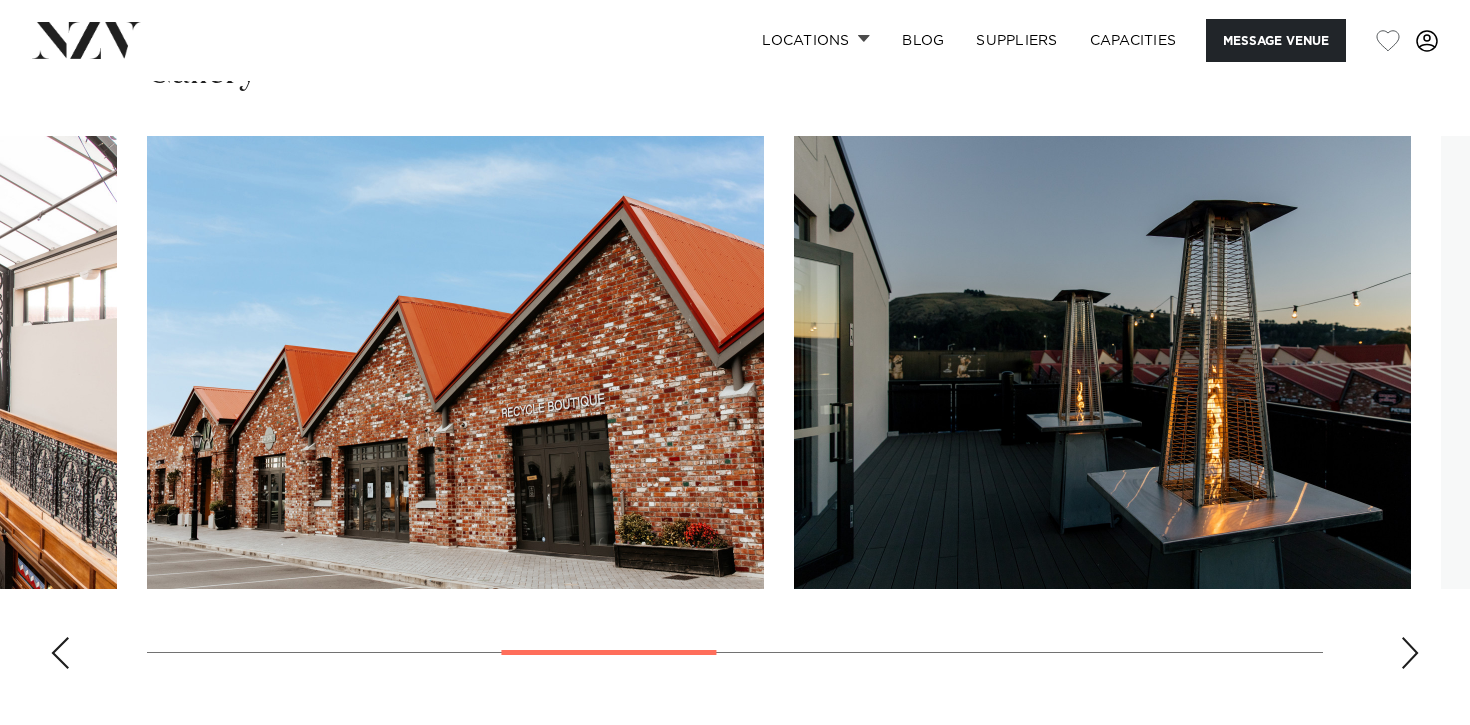 click at bounding box center (1410, 653) 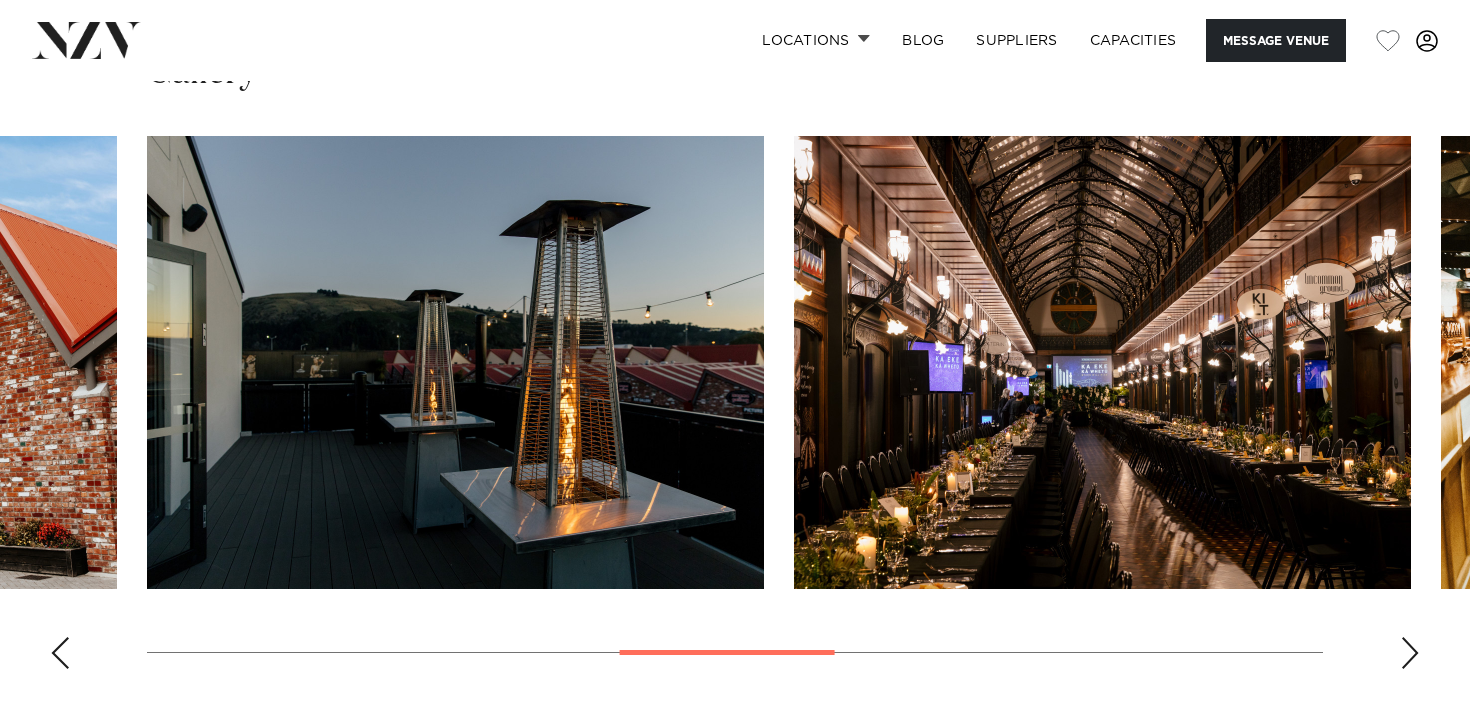 click at bounding box center [1410, 653] 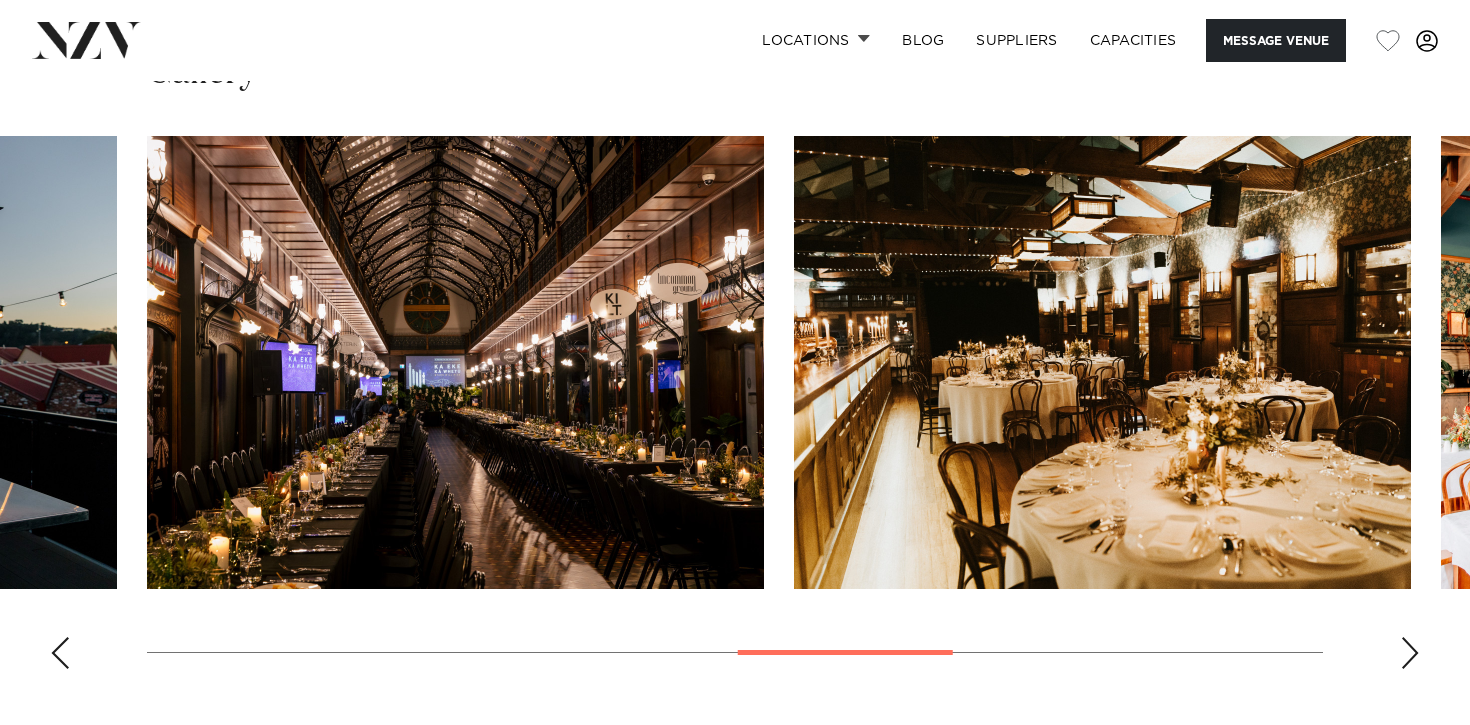 click at bounding box center (1410, 653) 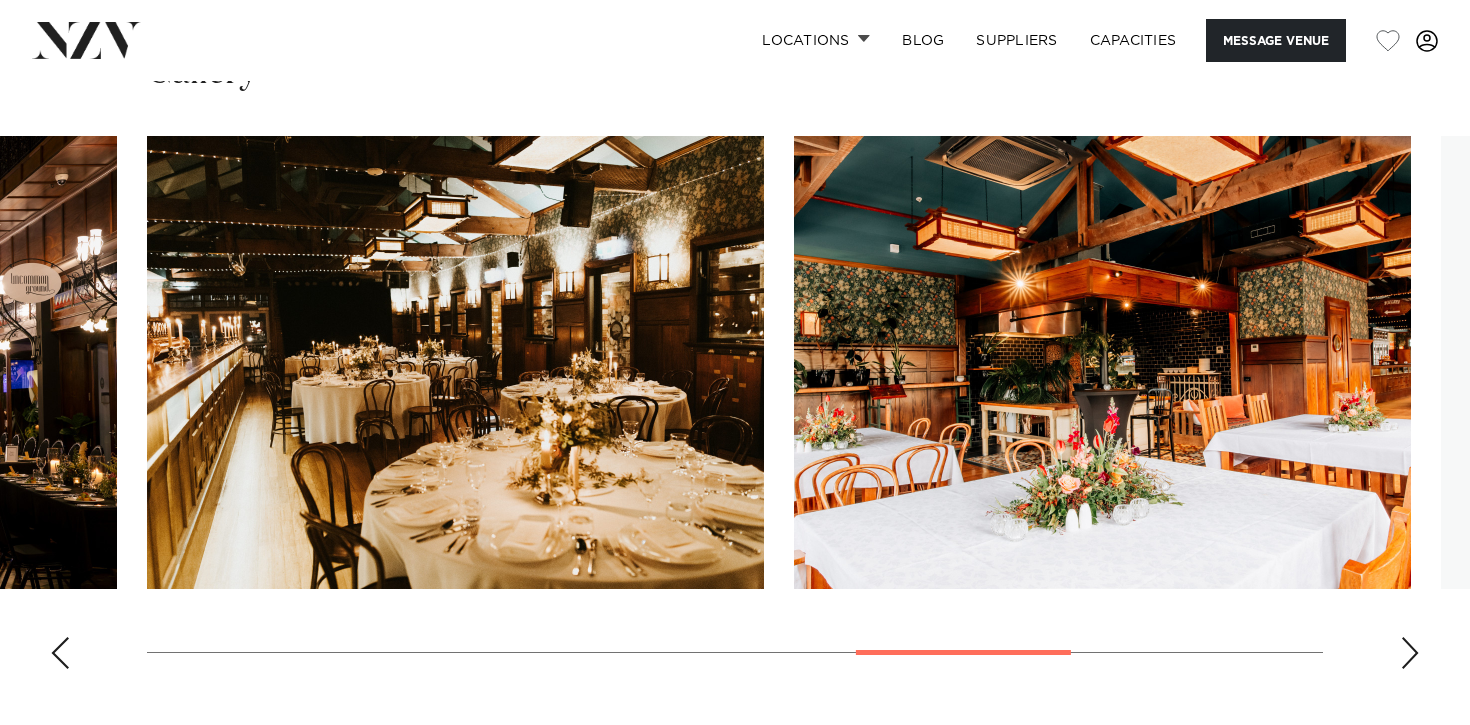 click at bounding box center [1410, 653] 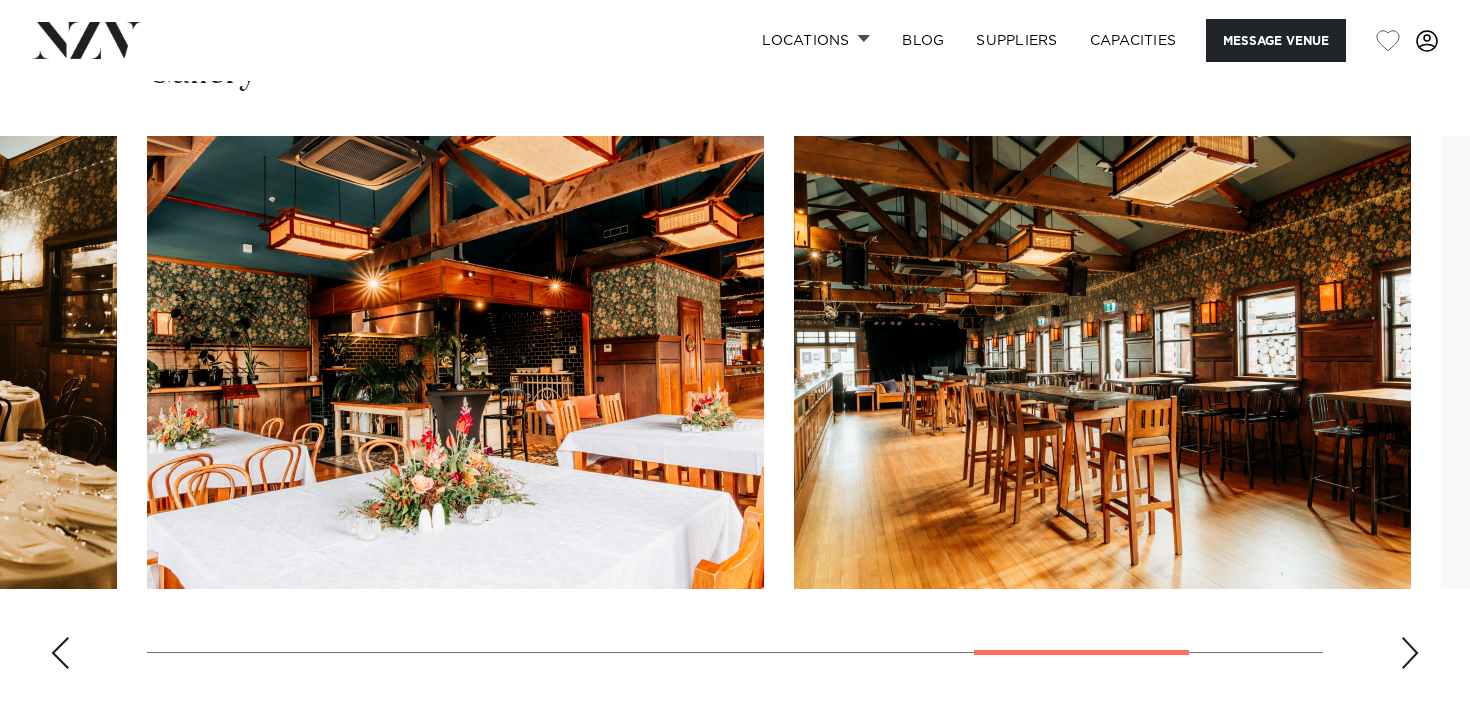 click at bounding box center [1410, 653] 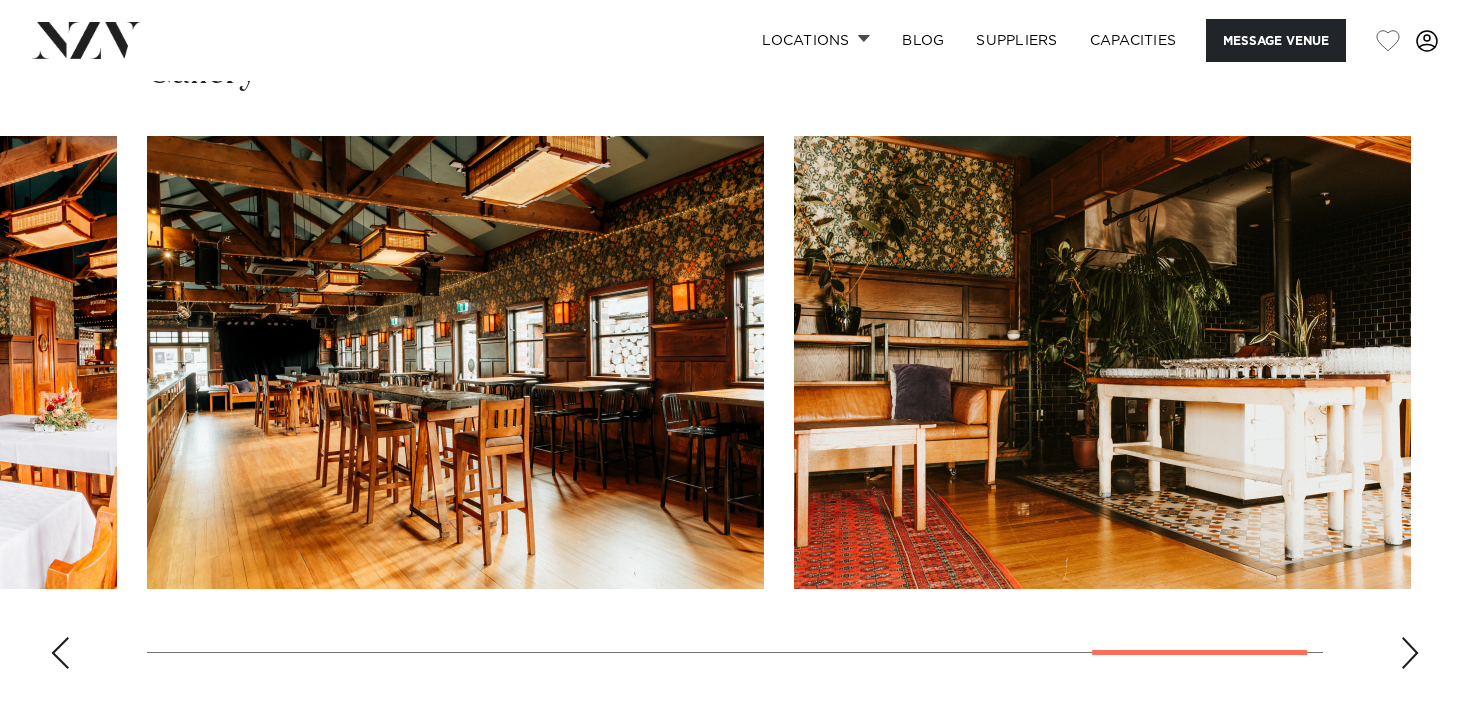 click at bounding box center [1410, 653] 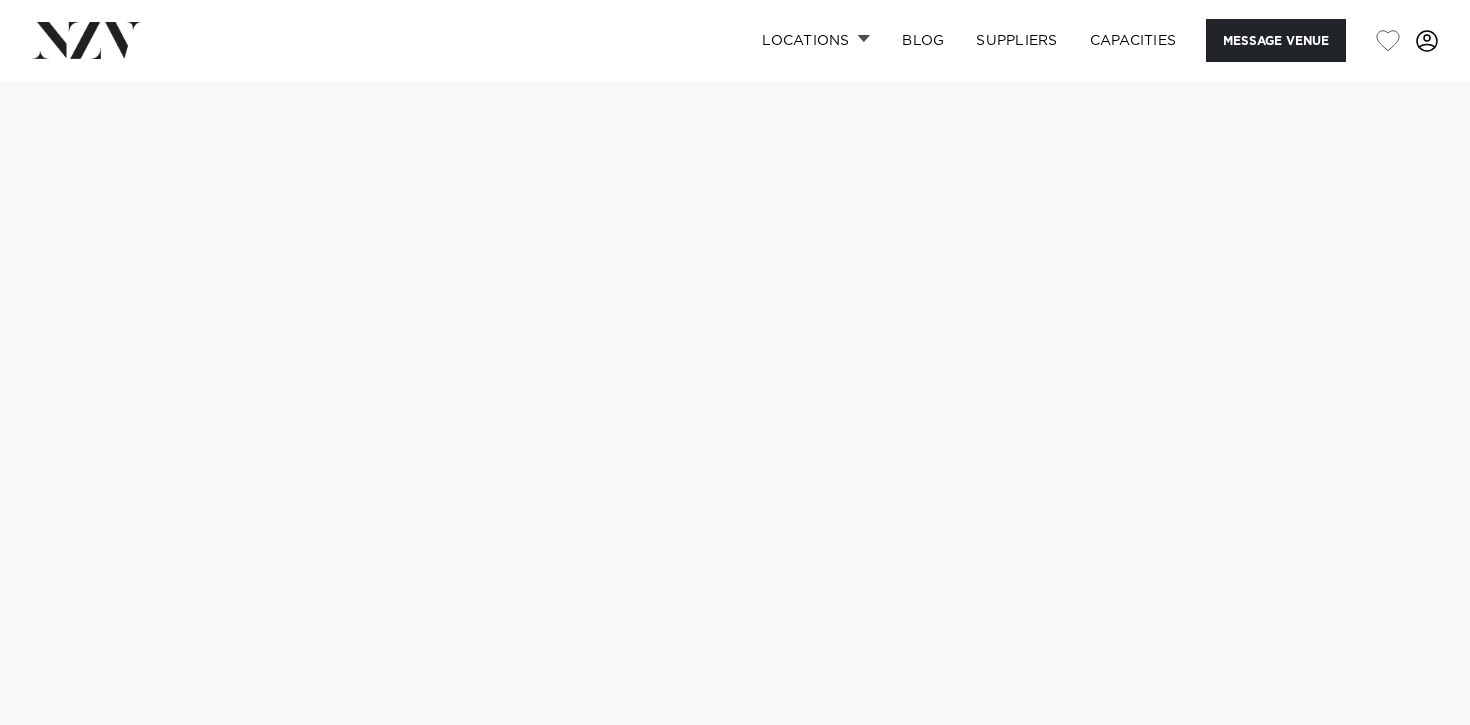 scroll, scrollTop: 0, scrollLeft: 0, axis: both 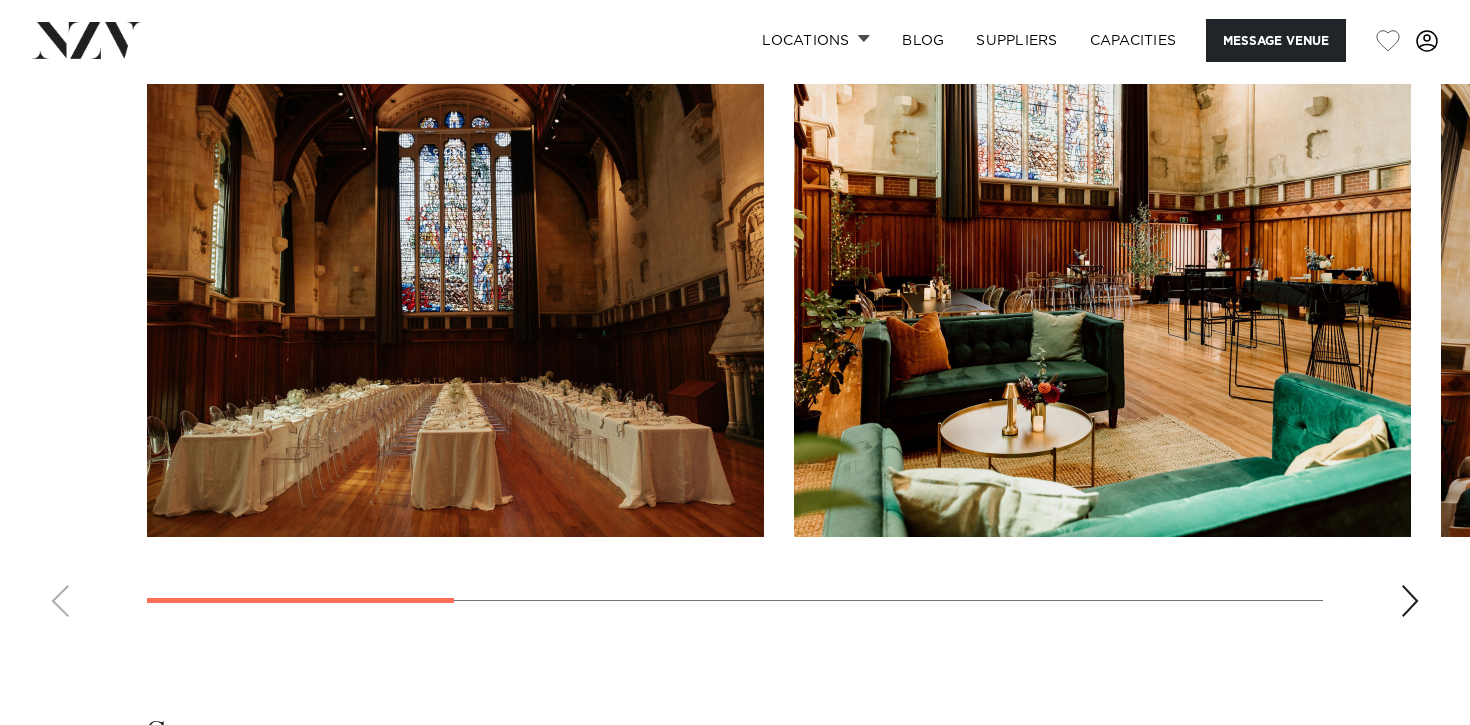 click at bounding box center (1410, 601) 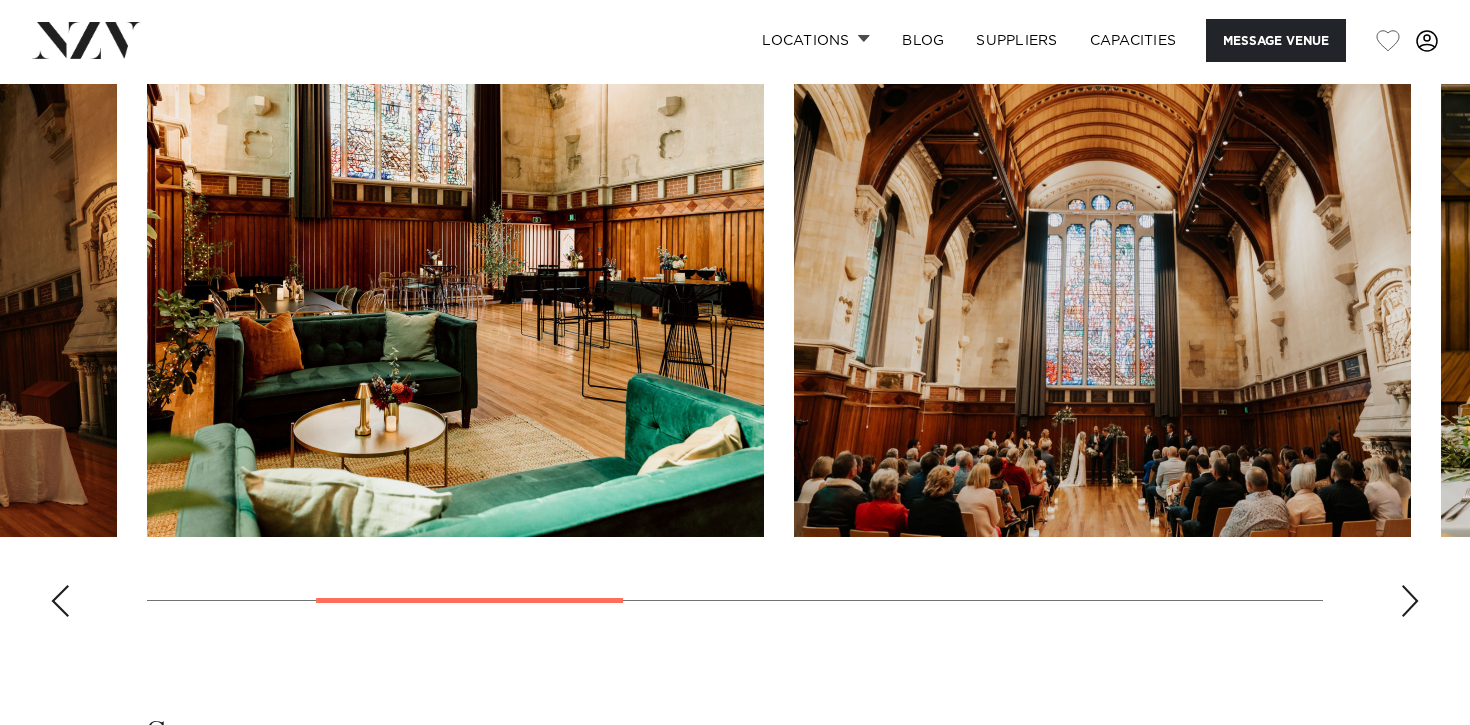 click at bounding box center [1410, 601] 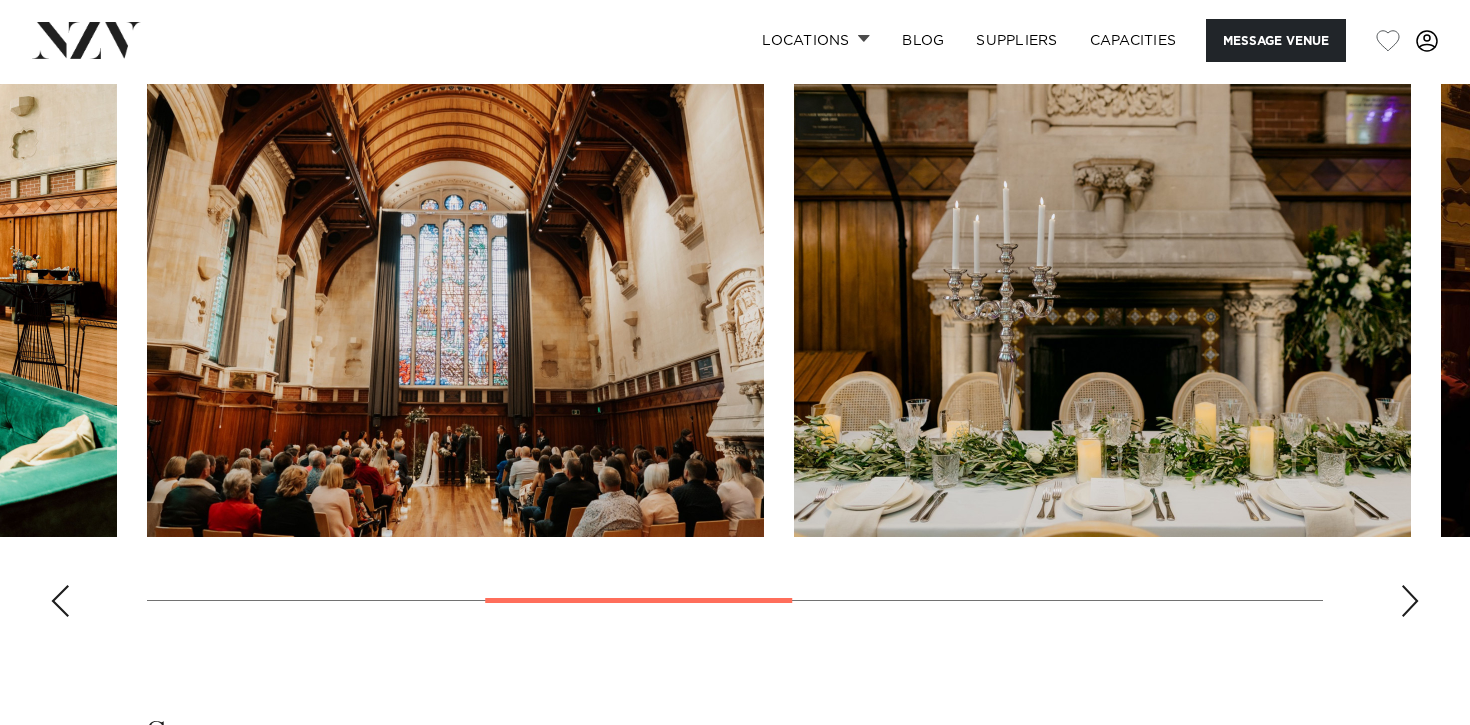 click at bounding box center (1410, 601) 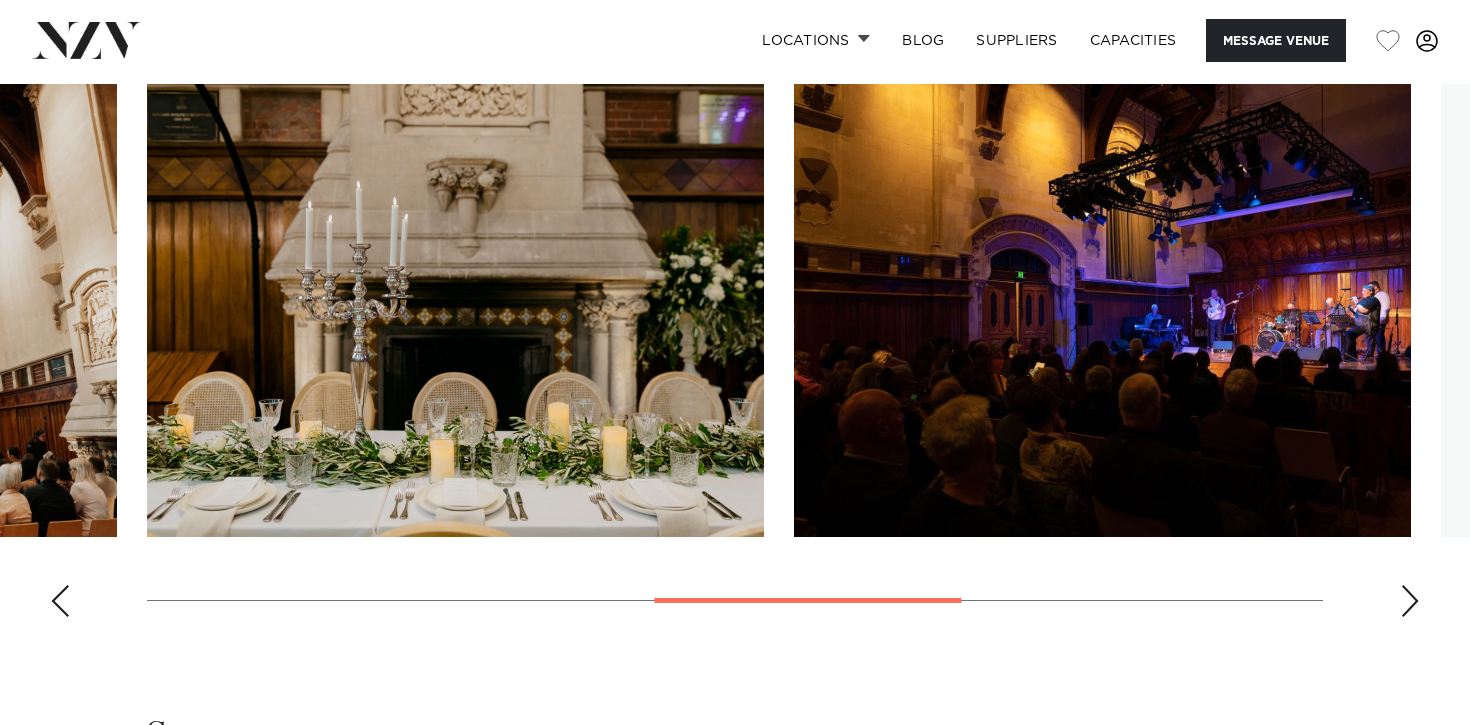click at bounding box center (1410, 601) 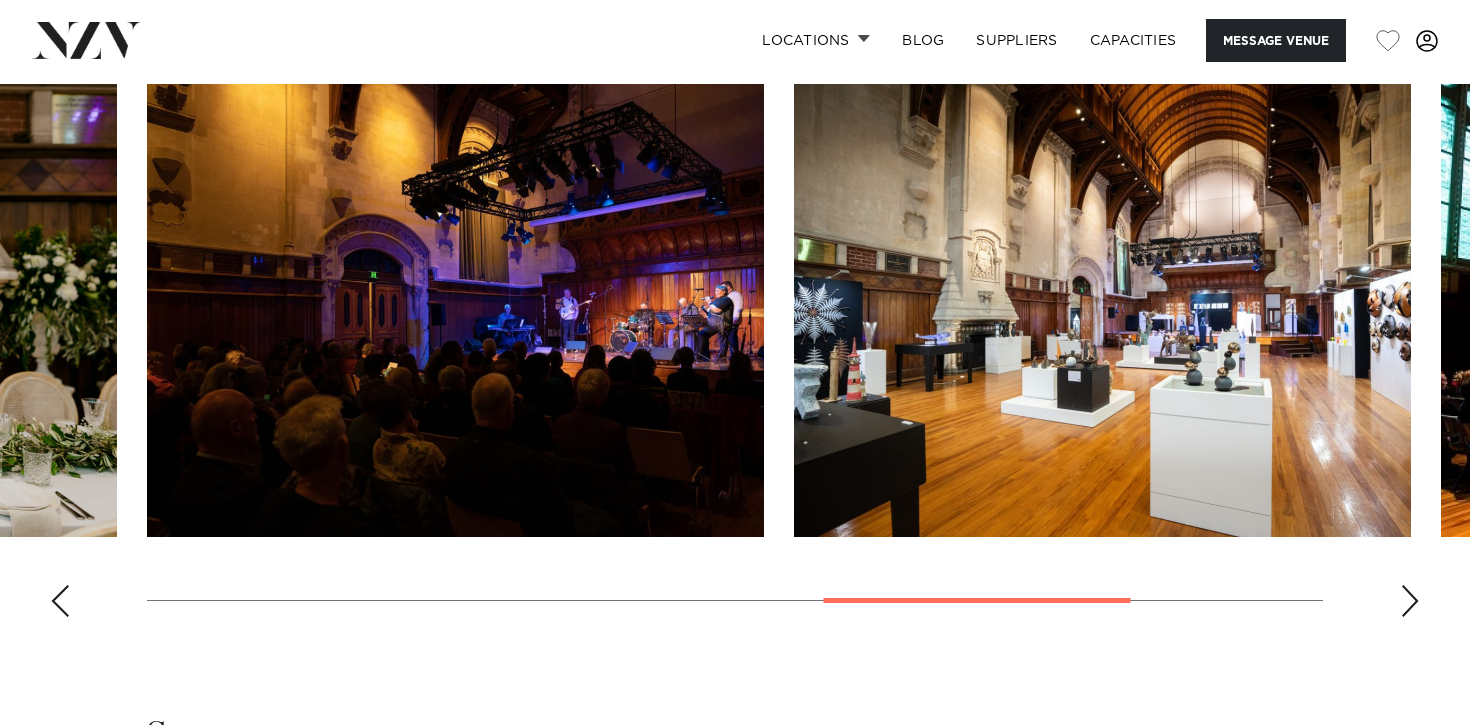 click at bounding box center (1410, 601) 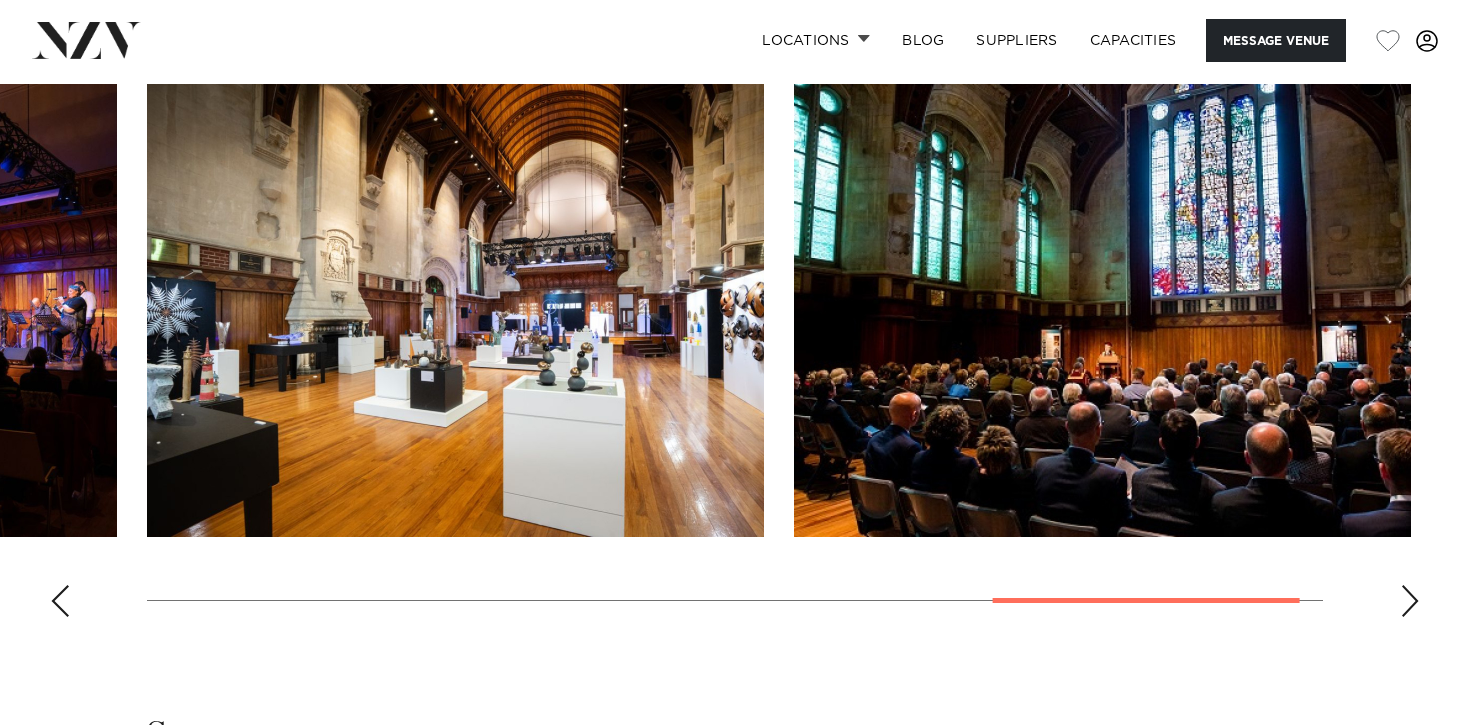 click at bounding box center (1410, 601) 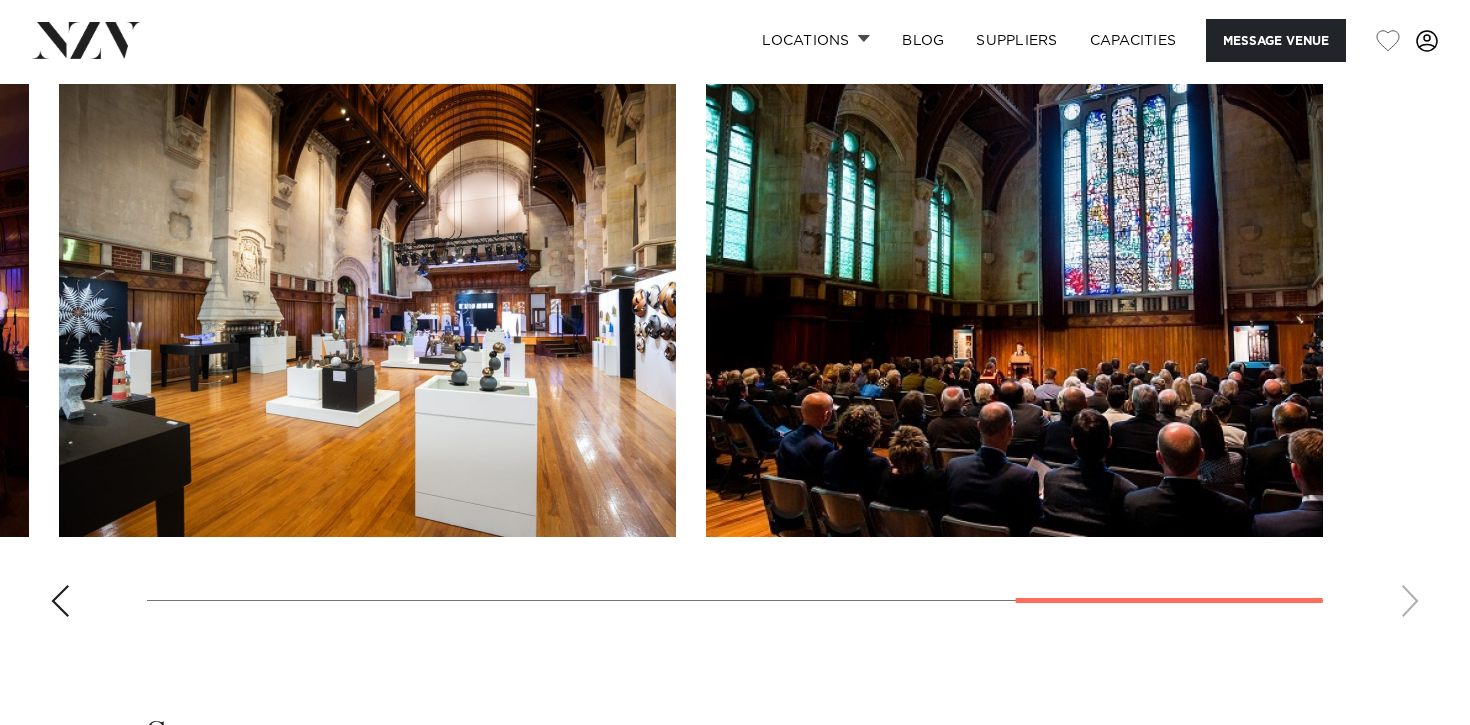 click at bounding box center (60, 601) 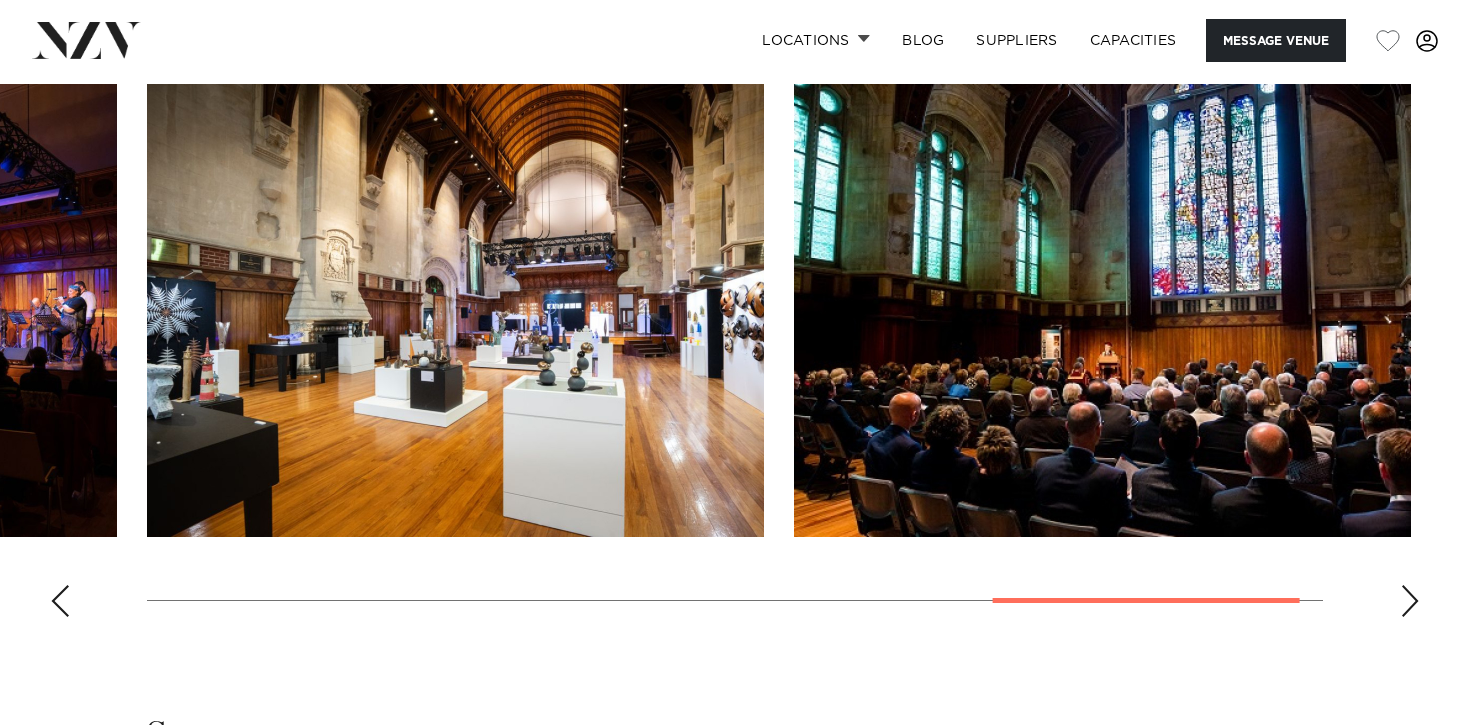 click at bounding box center (60, 601) 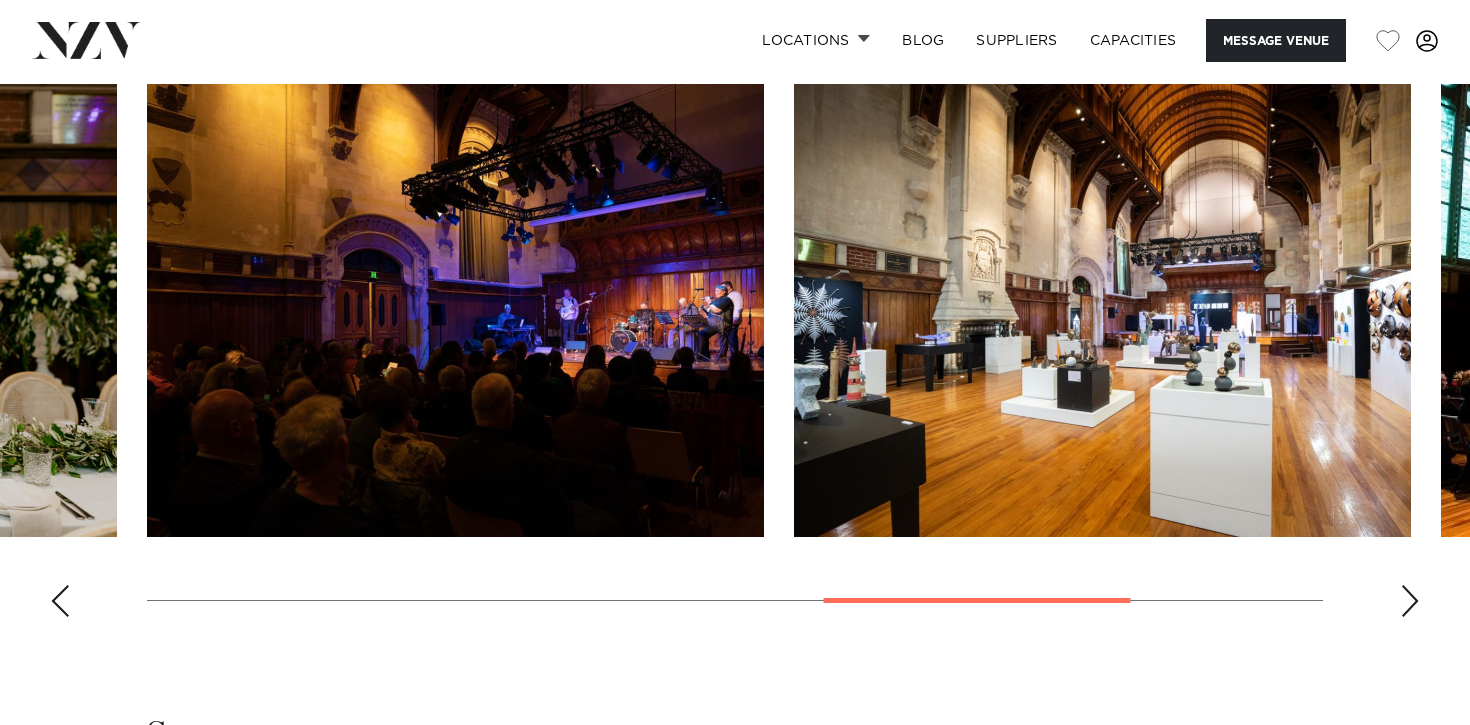 click at bounding box center [60, 601] 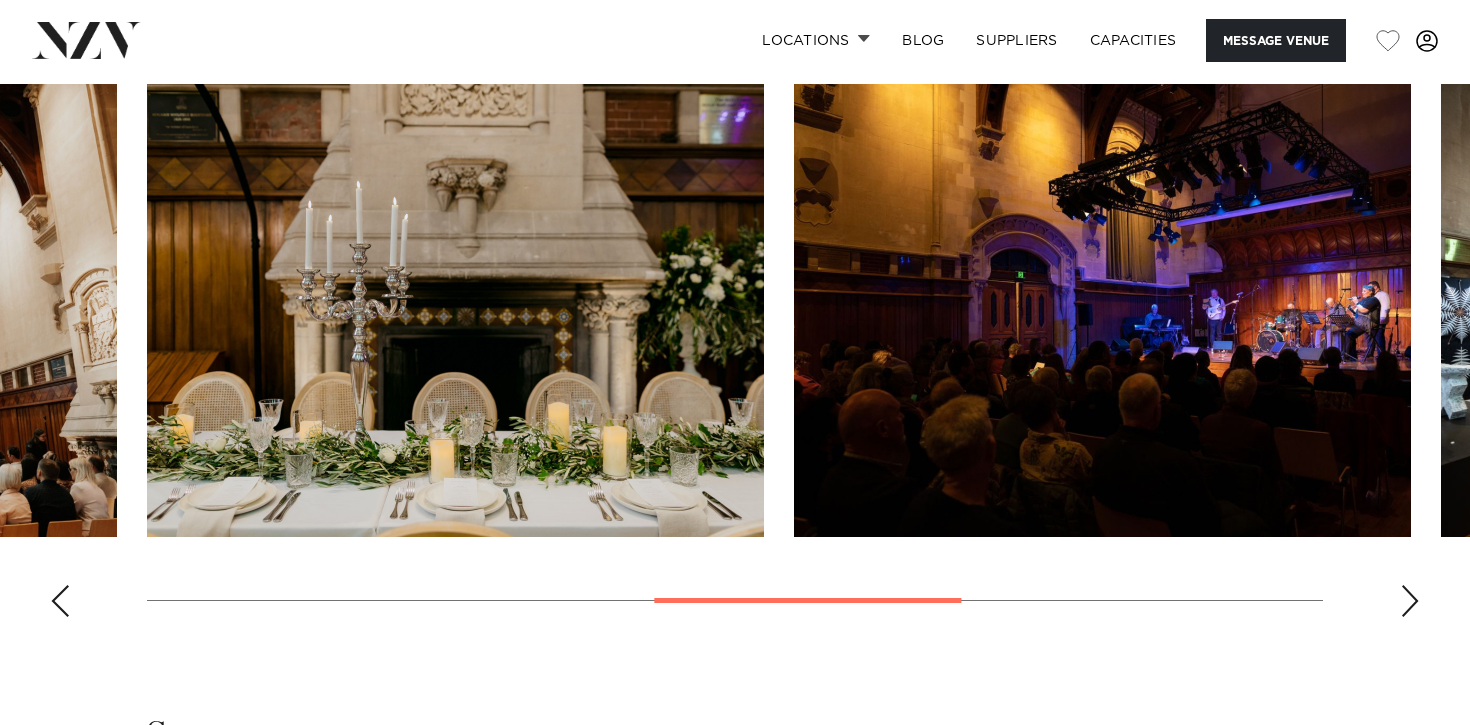 click at bounding box center [60, 601] 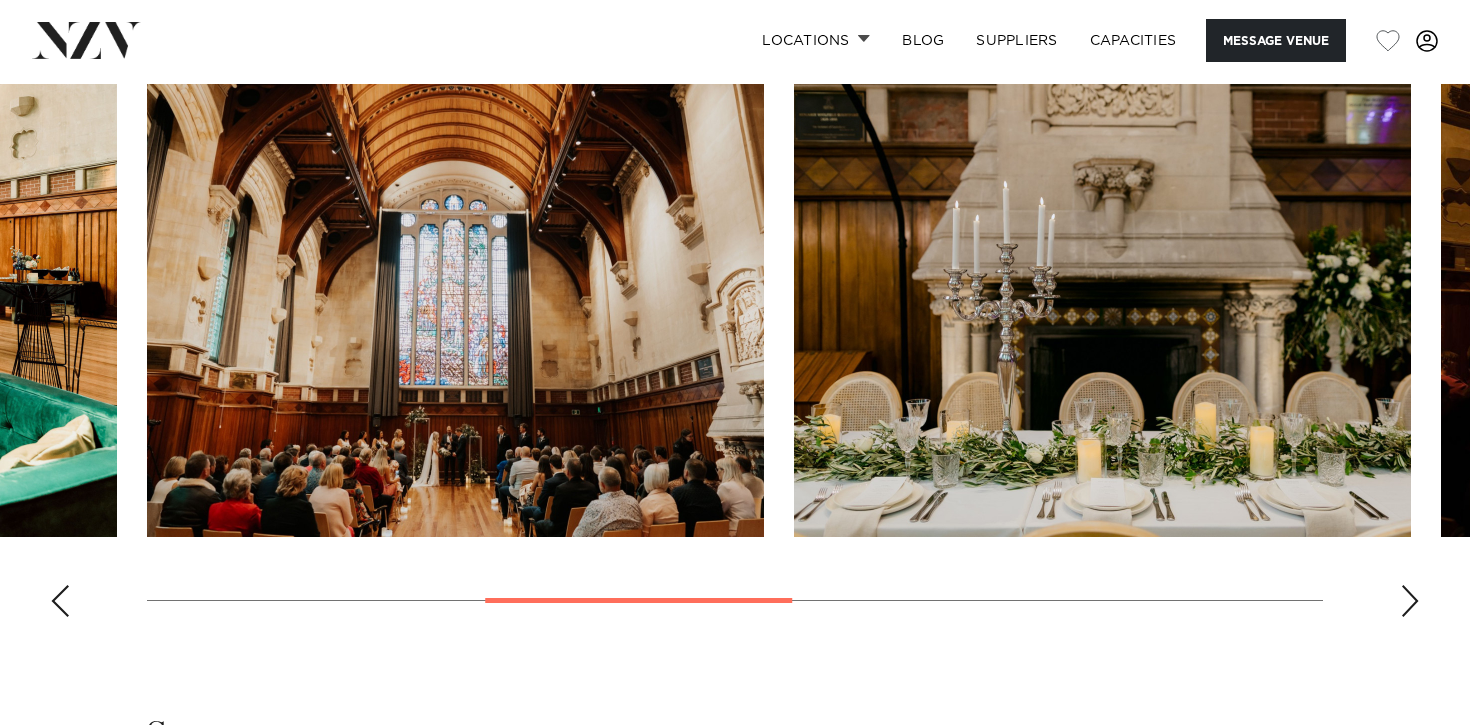 click at bounding box center (60, 601) 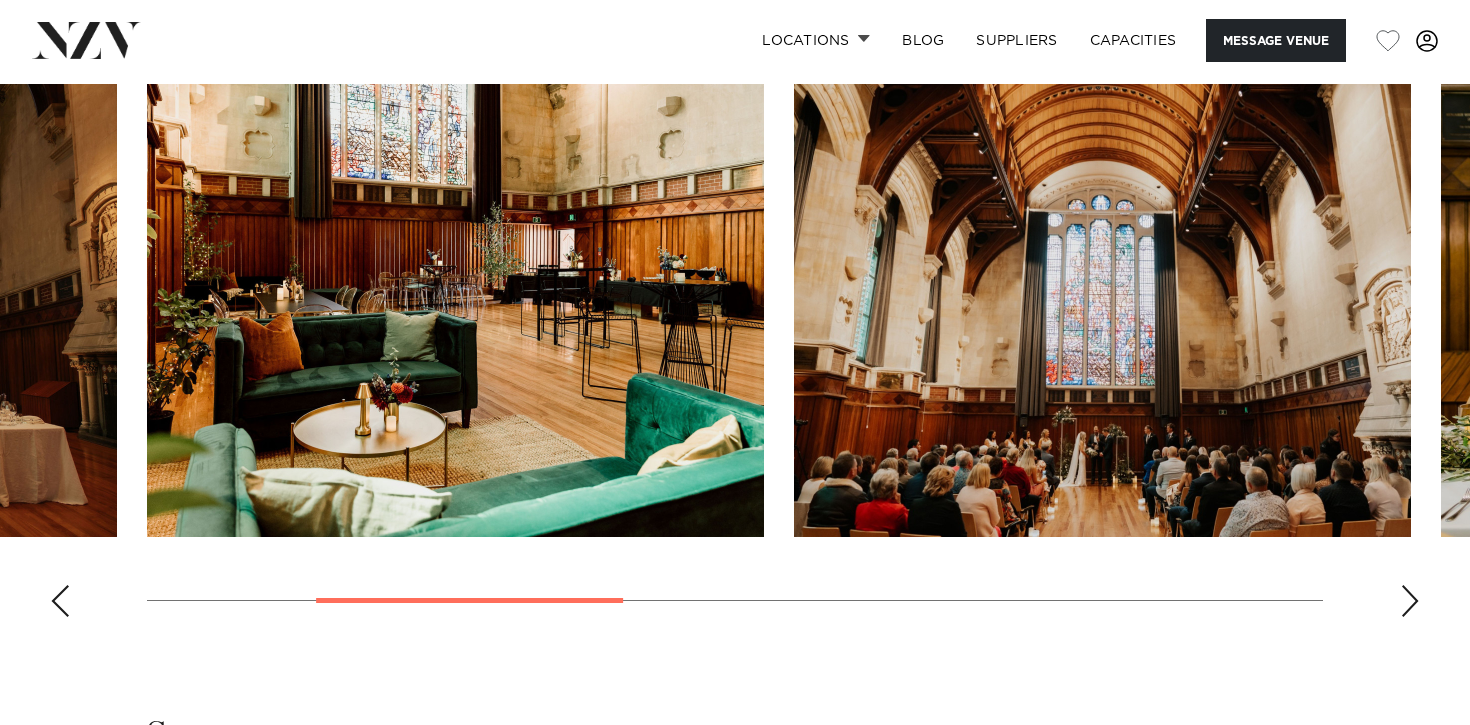 click at bounding box center (60, 601) 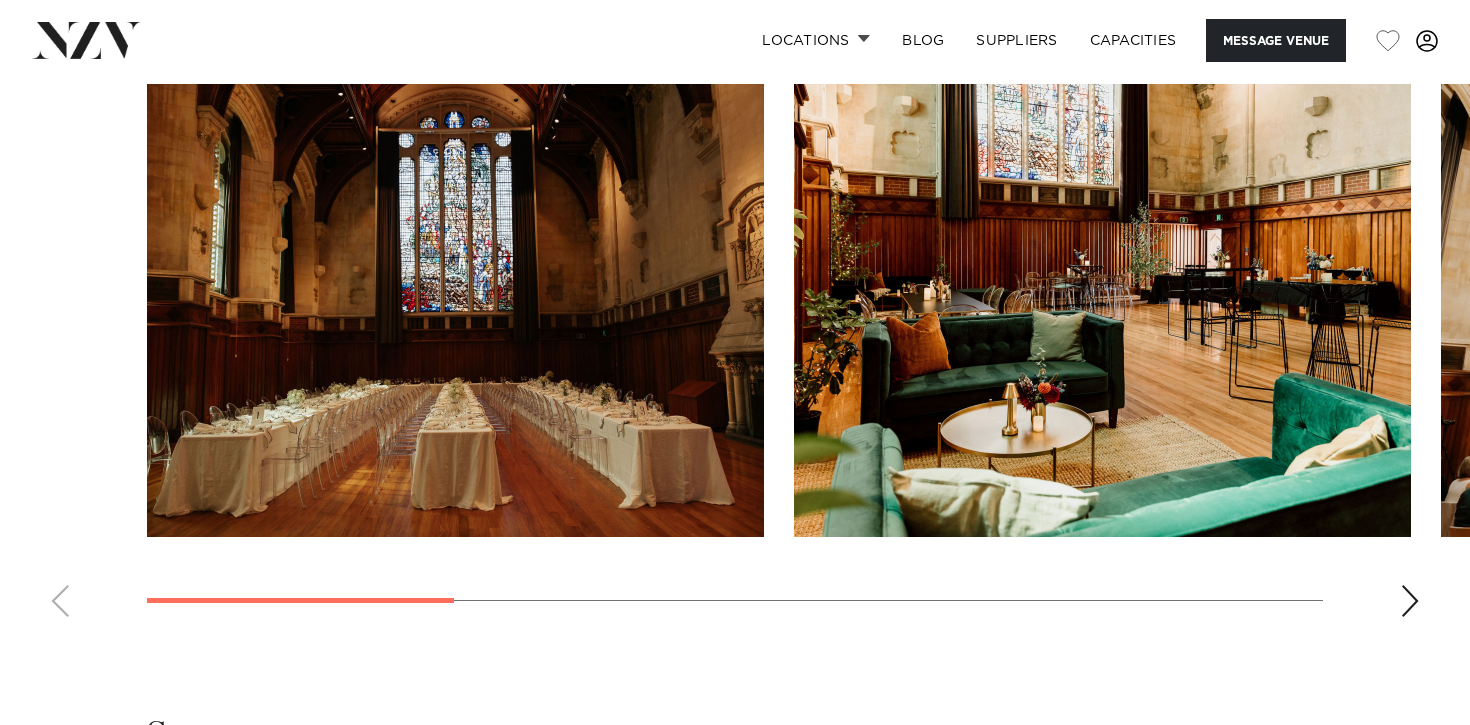 click at bounding box center [735, 358] 